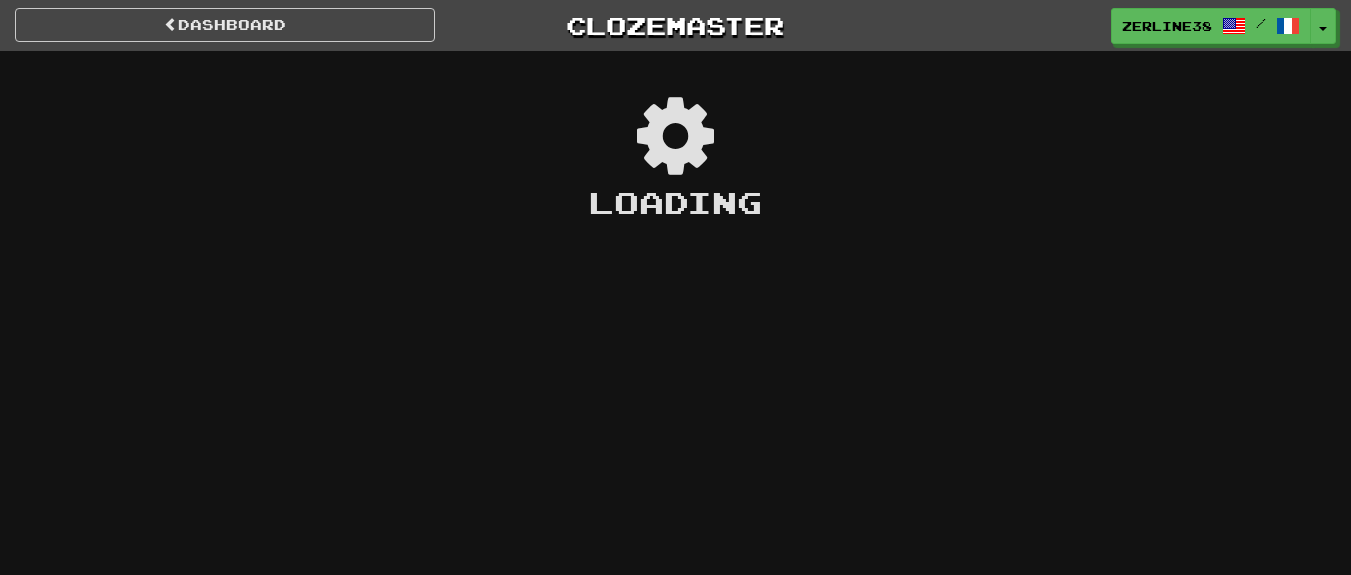 scroll, scrollTop: 0, scrollLeft: 0, axis: both 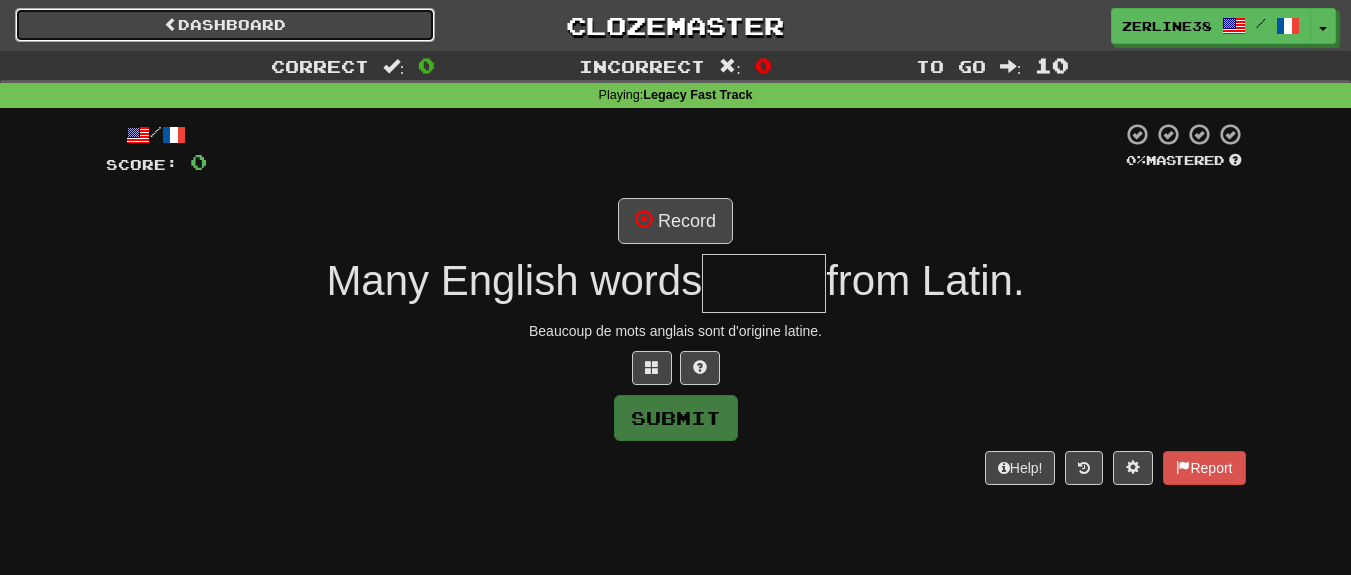 click on "Dashboard" at bounding box center (225, 25) 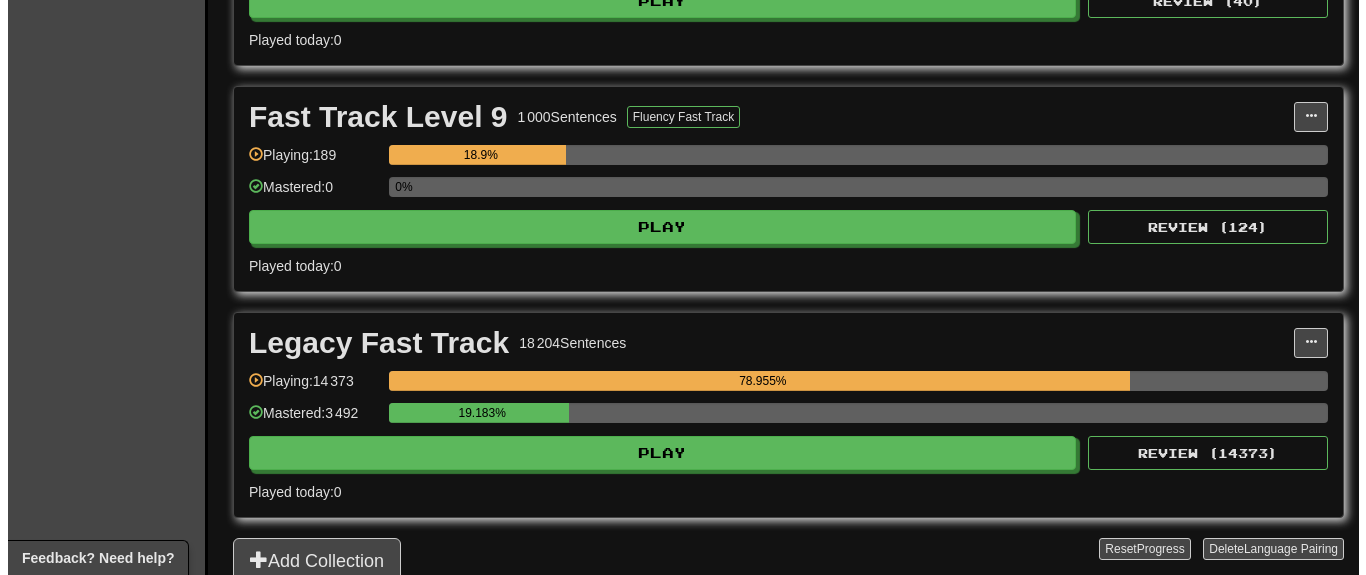 scroll, scrollTop: 2040, scrollLeft: 0, axis: vertical 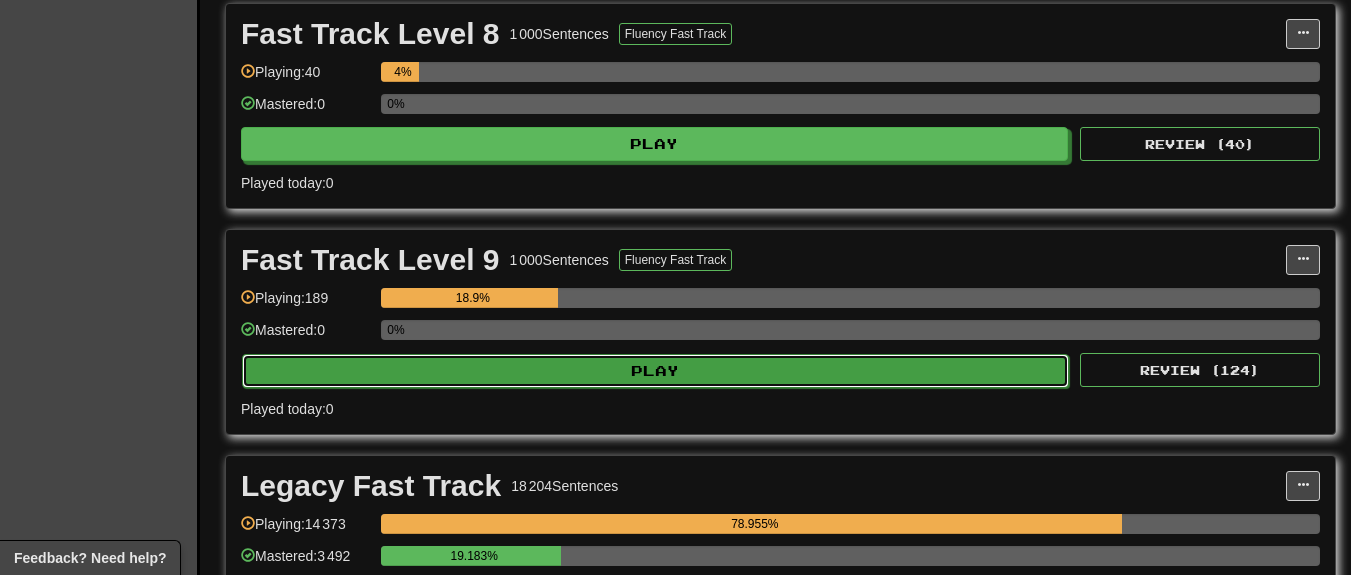 click on "Play" at bounding box center [655, 371] 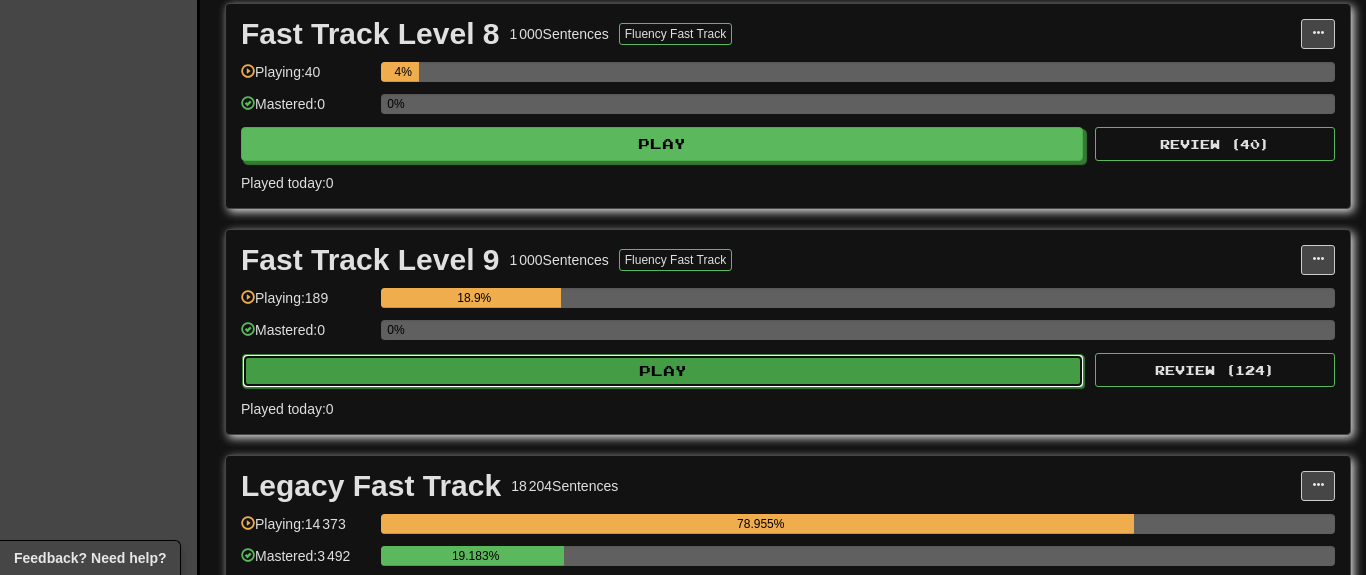 select on "**" 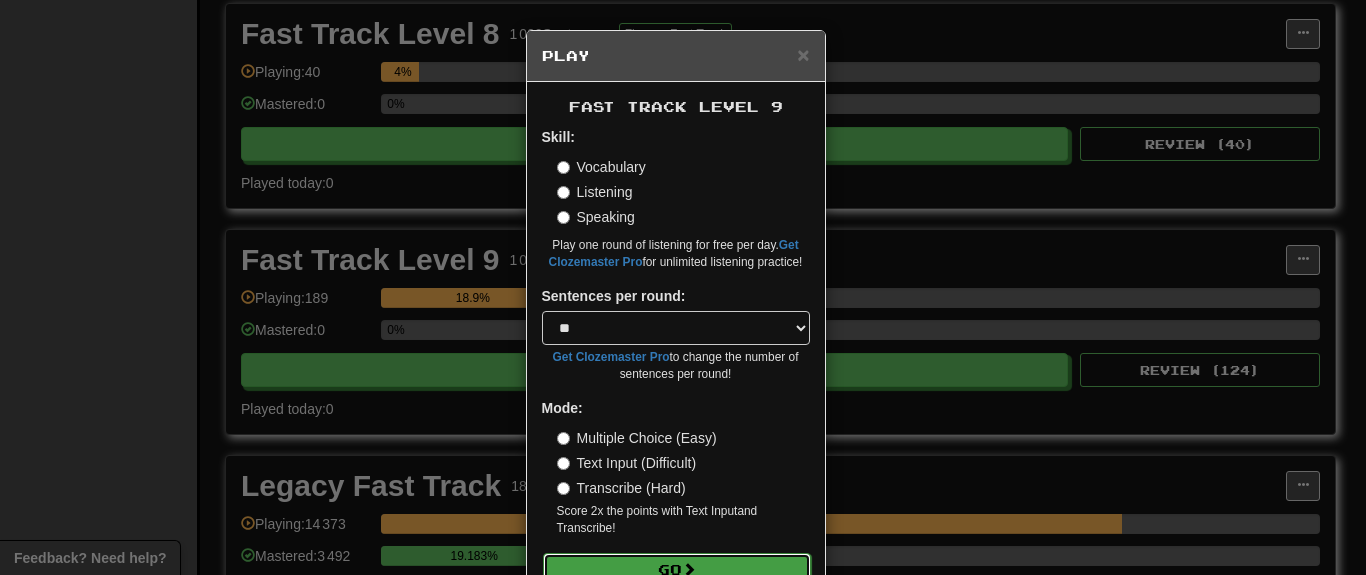 click on "Go" at bounding box center [677, 570] 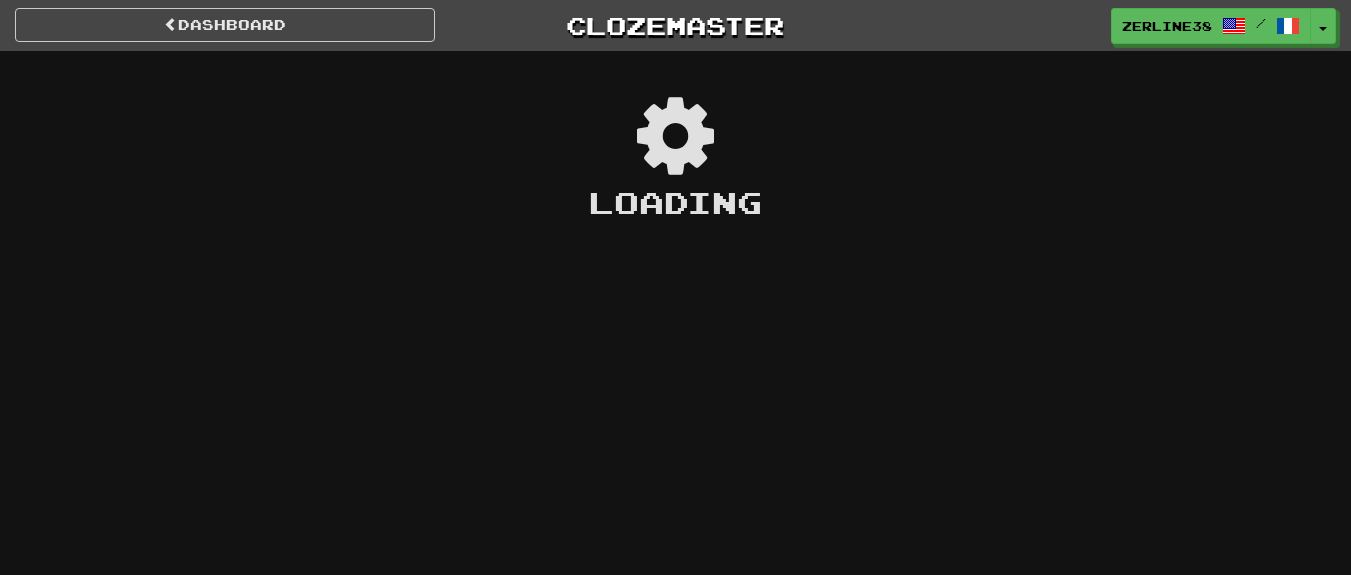 scroll, scrollTop: 0, scrollLeft: 0, axis: both 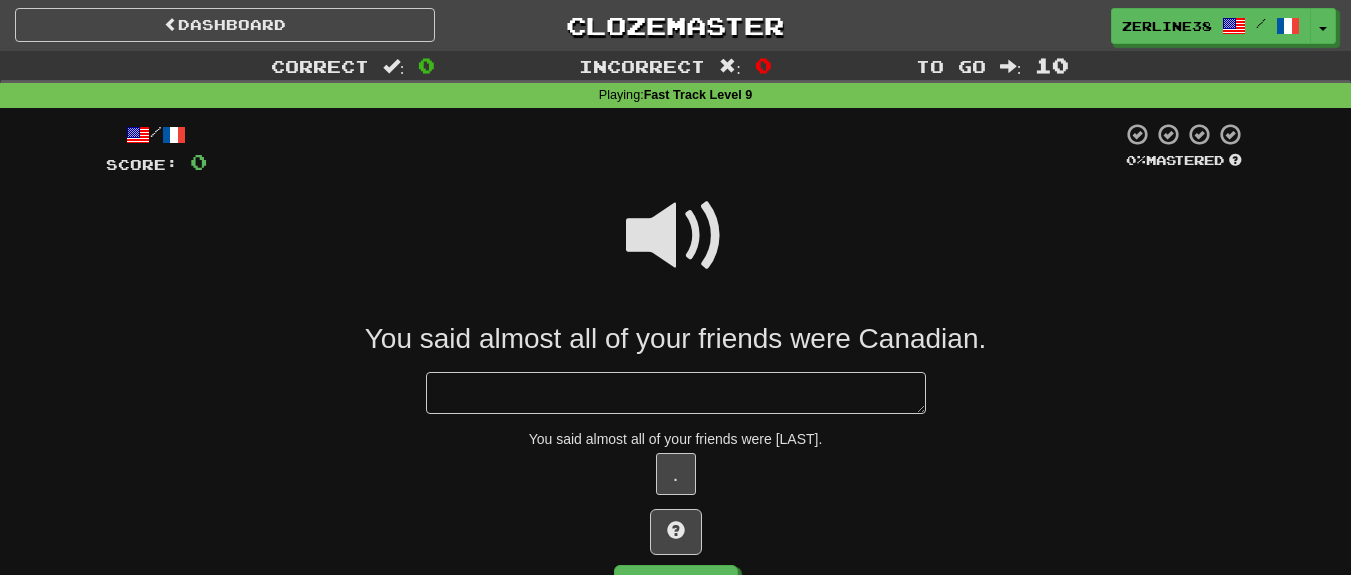 type on "*" 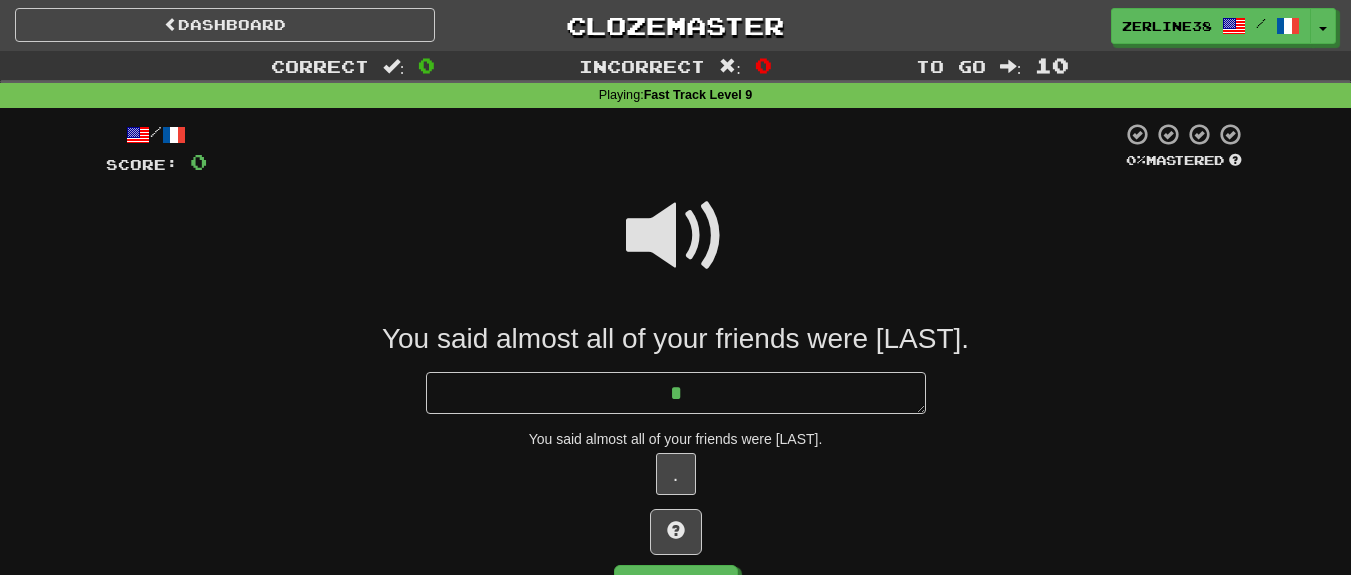 type on "*" 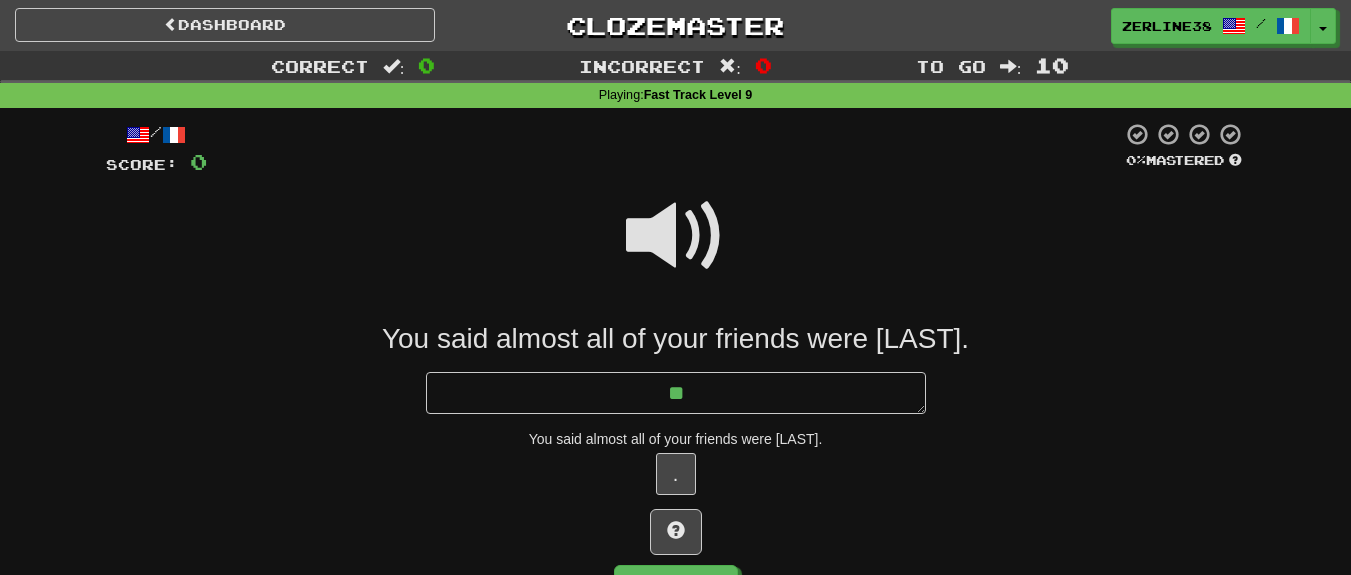 type on "*" 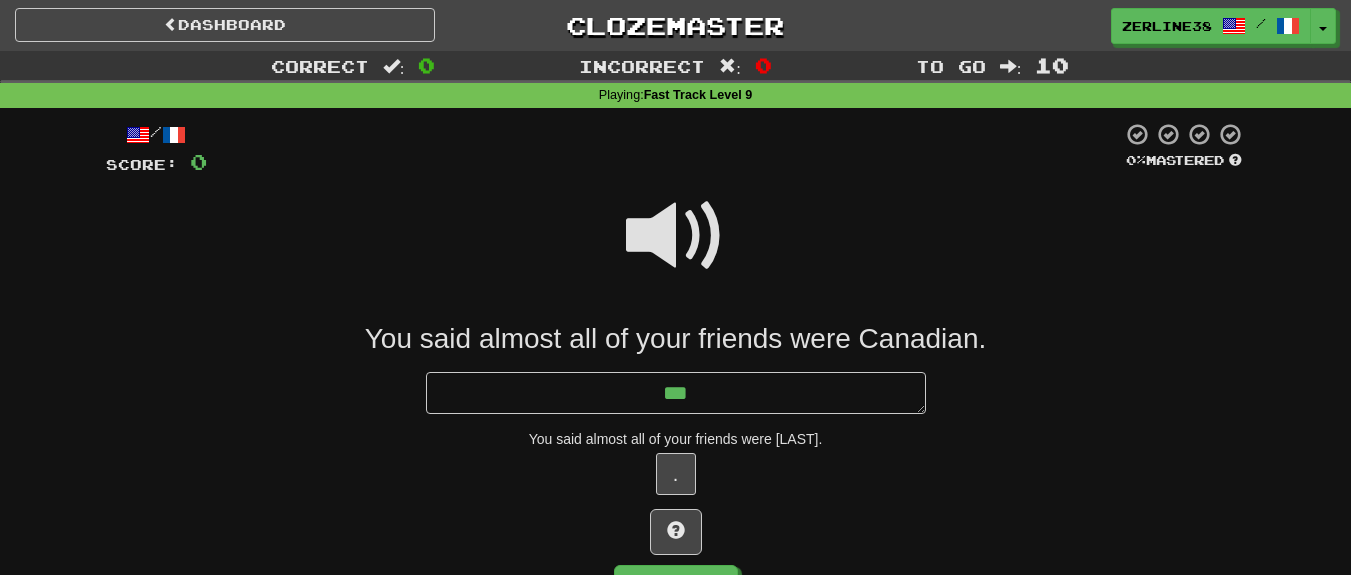 type on "*" 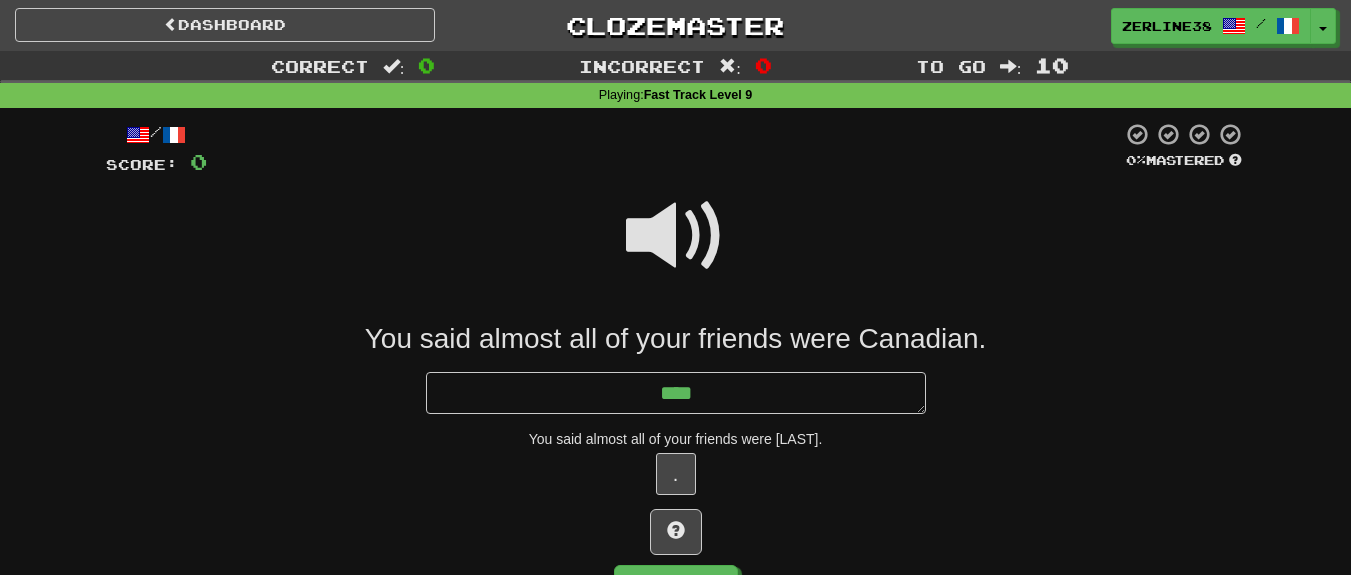 type on "*" 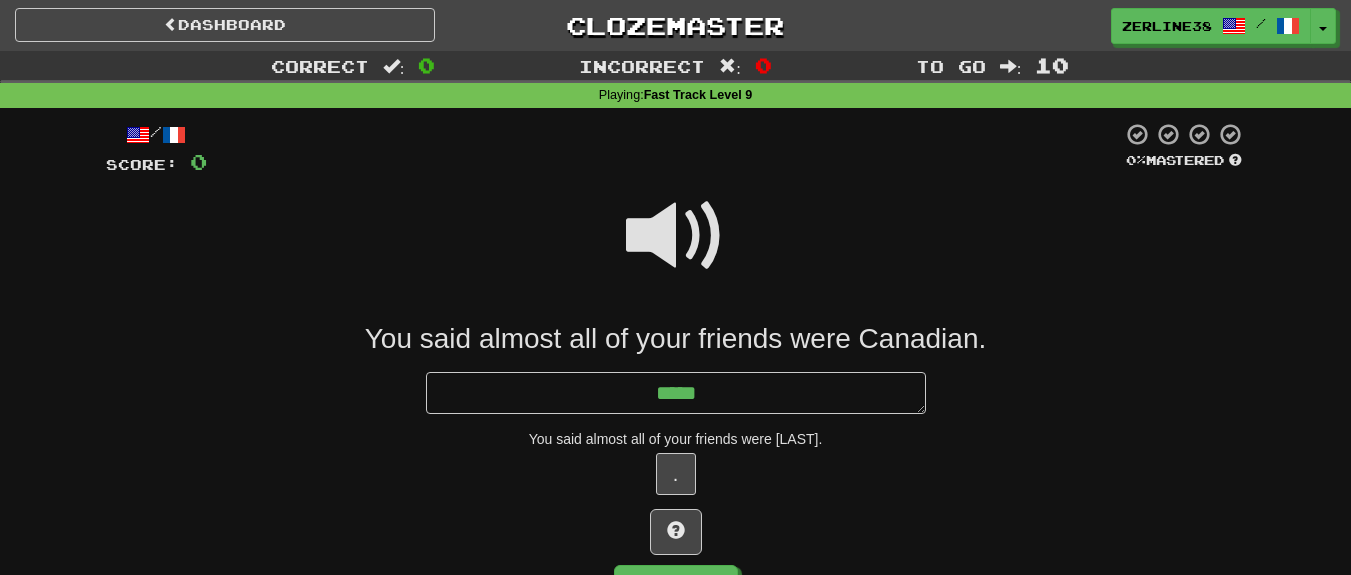 type on "*" 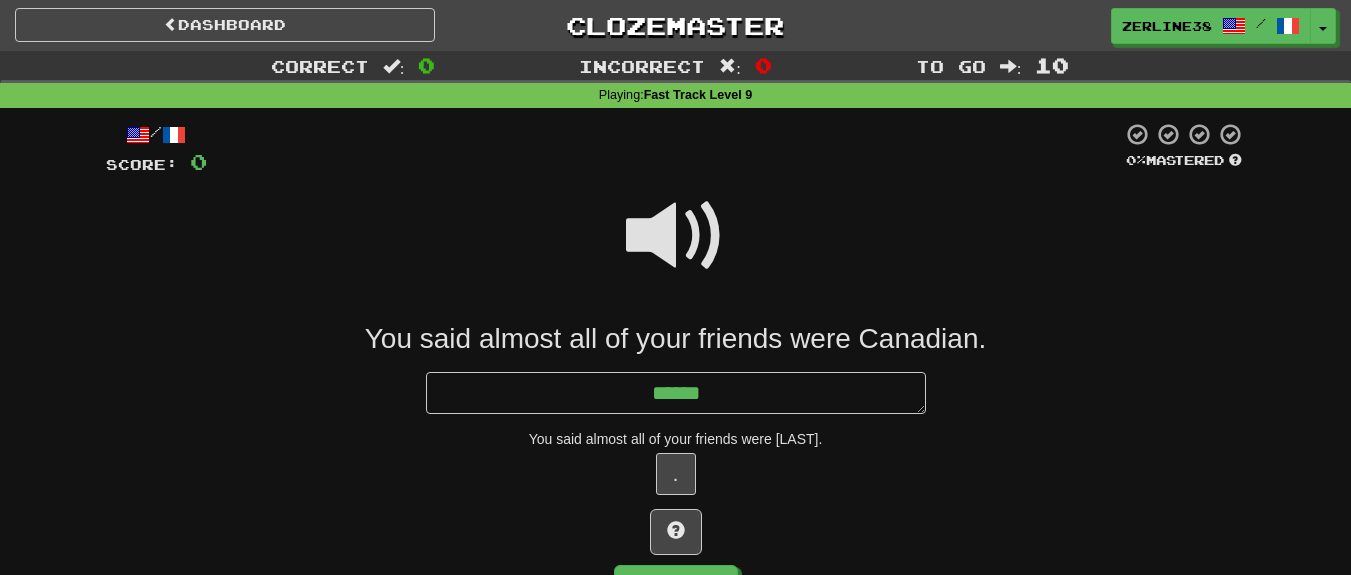 type on "*" 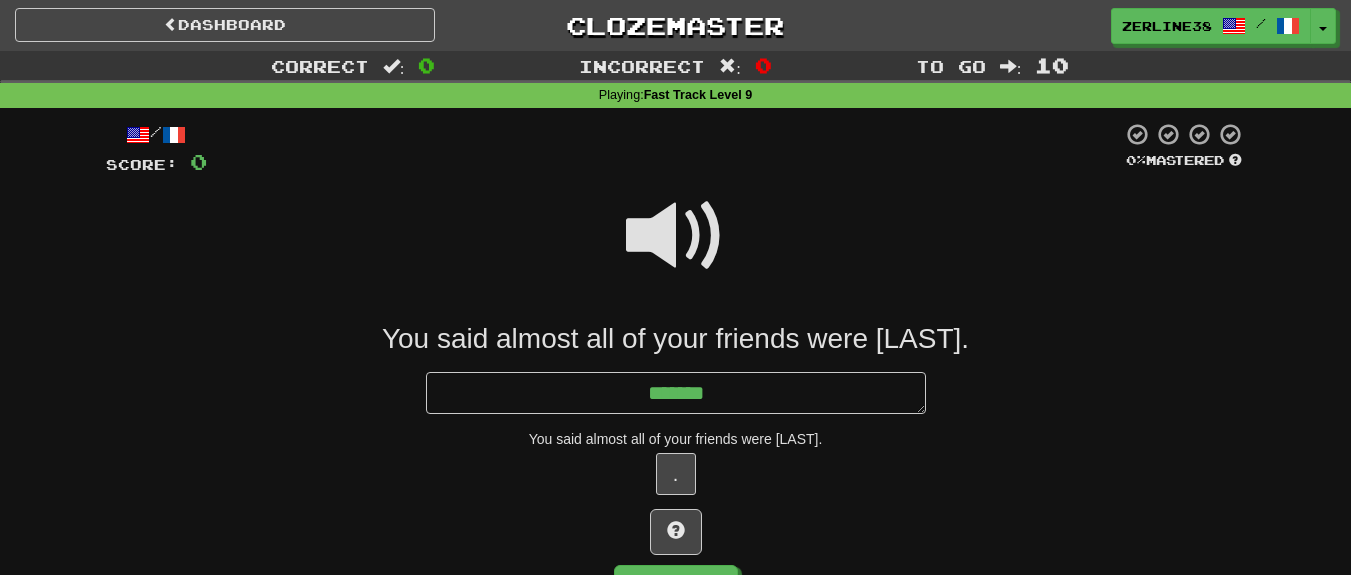 type on "*" 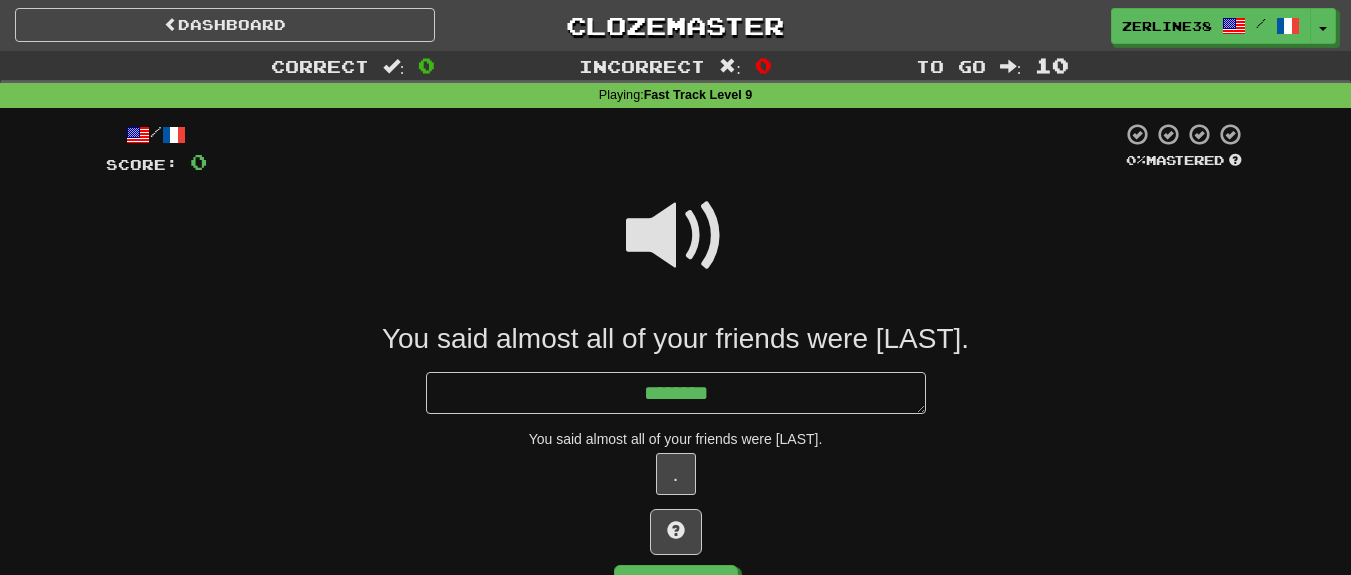 type on "*" 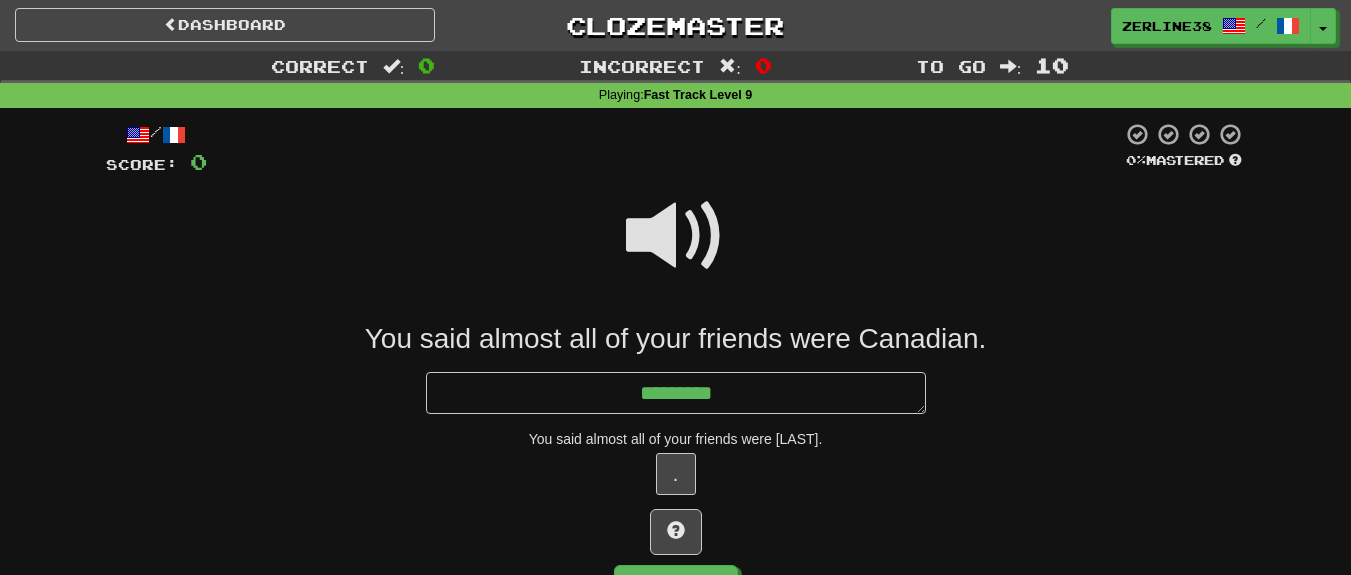 type on "*" 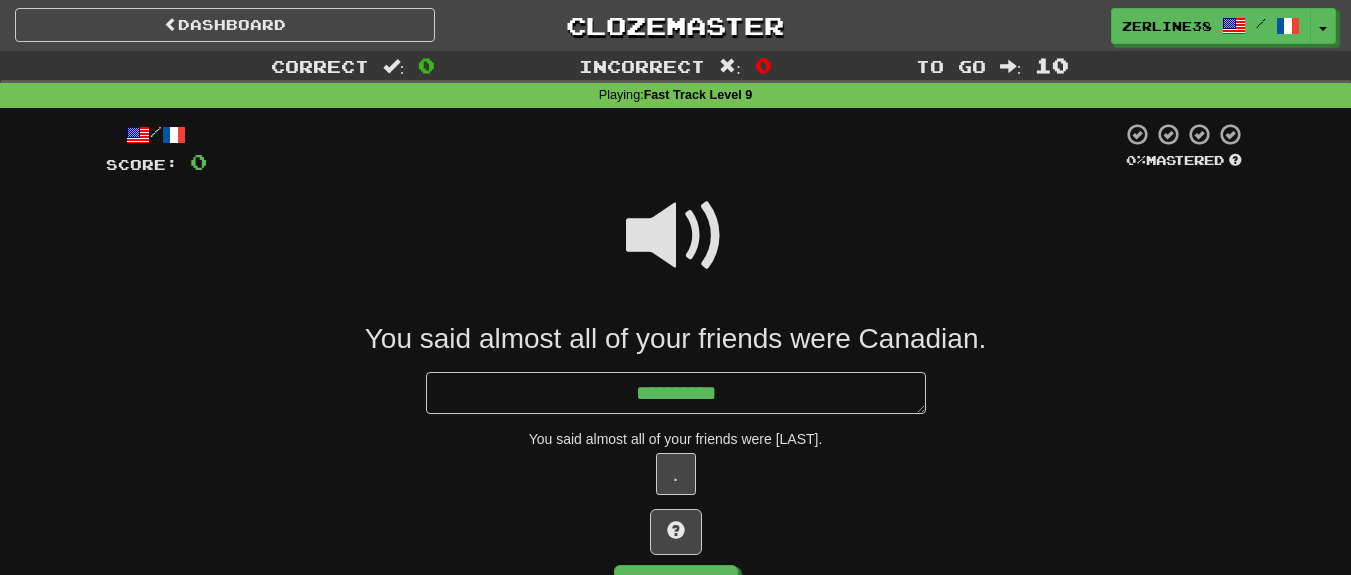 type on "*" 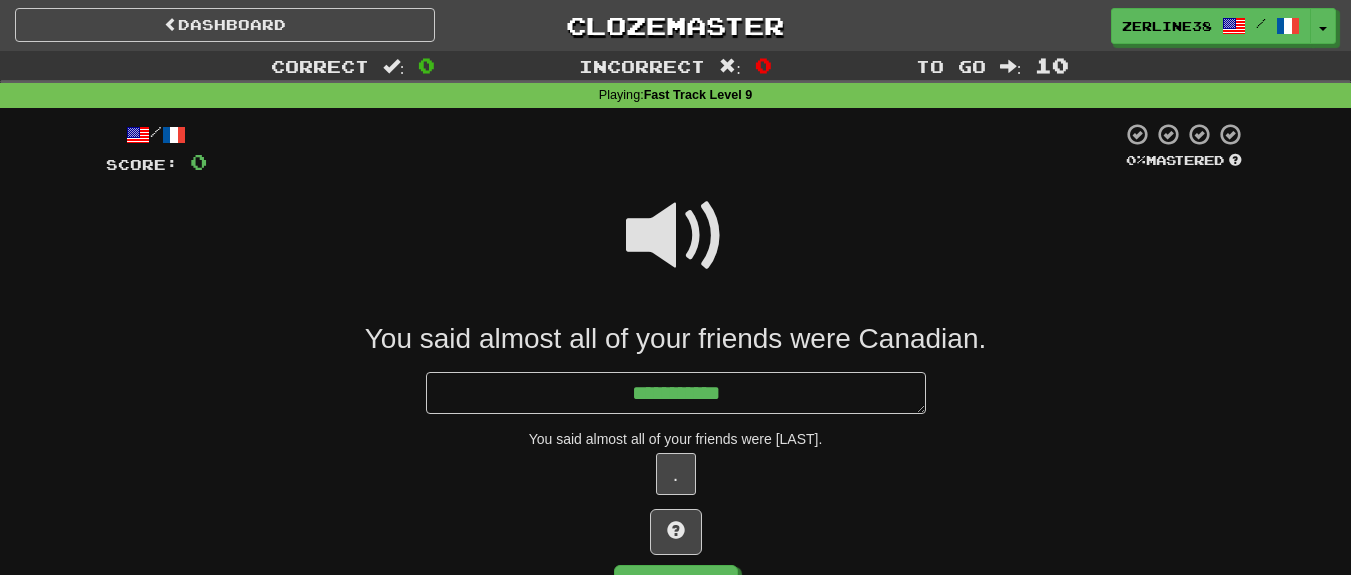 type on "*" 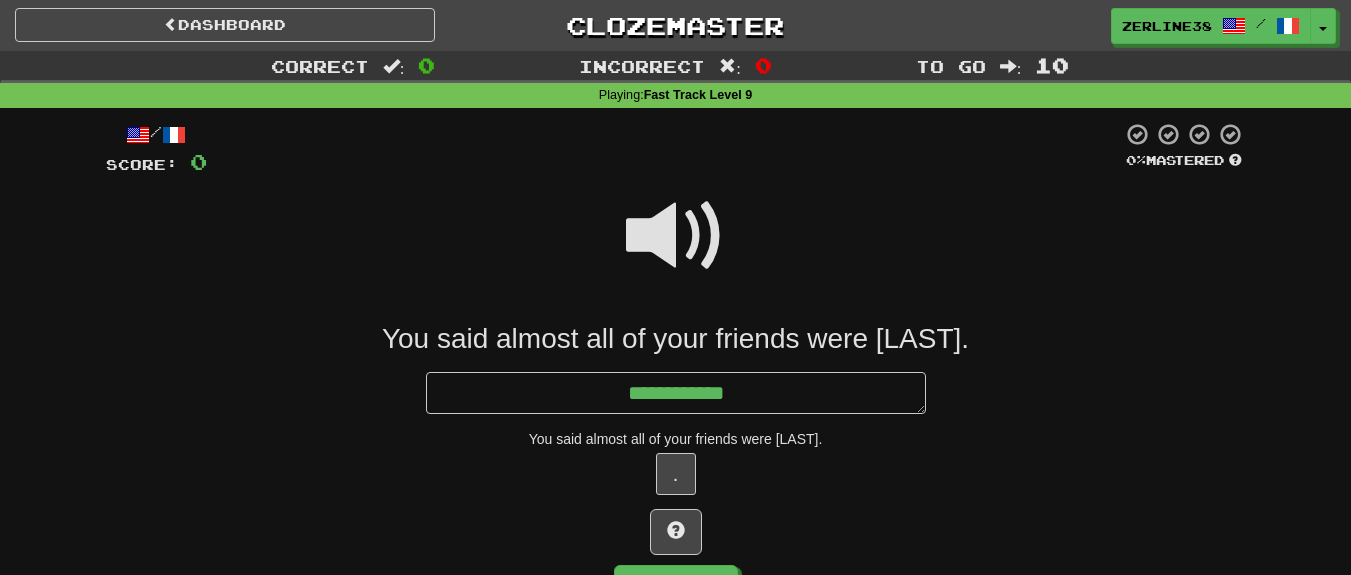 type on "*" 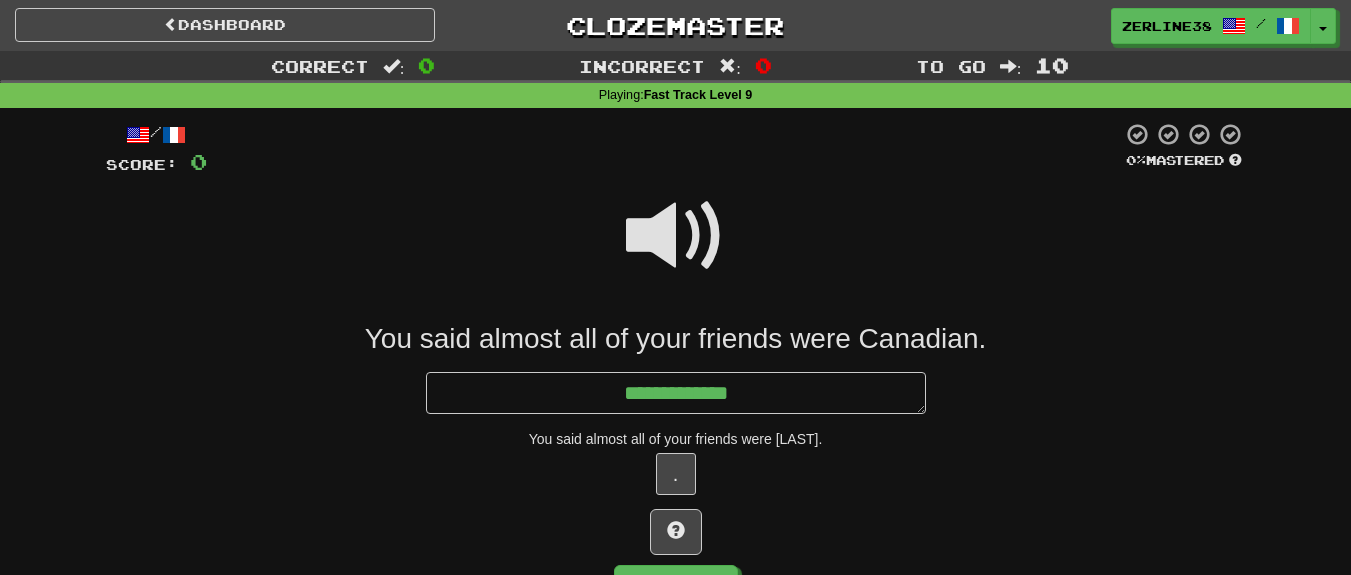 type on "*" 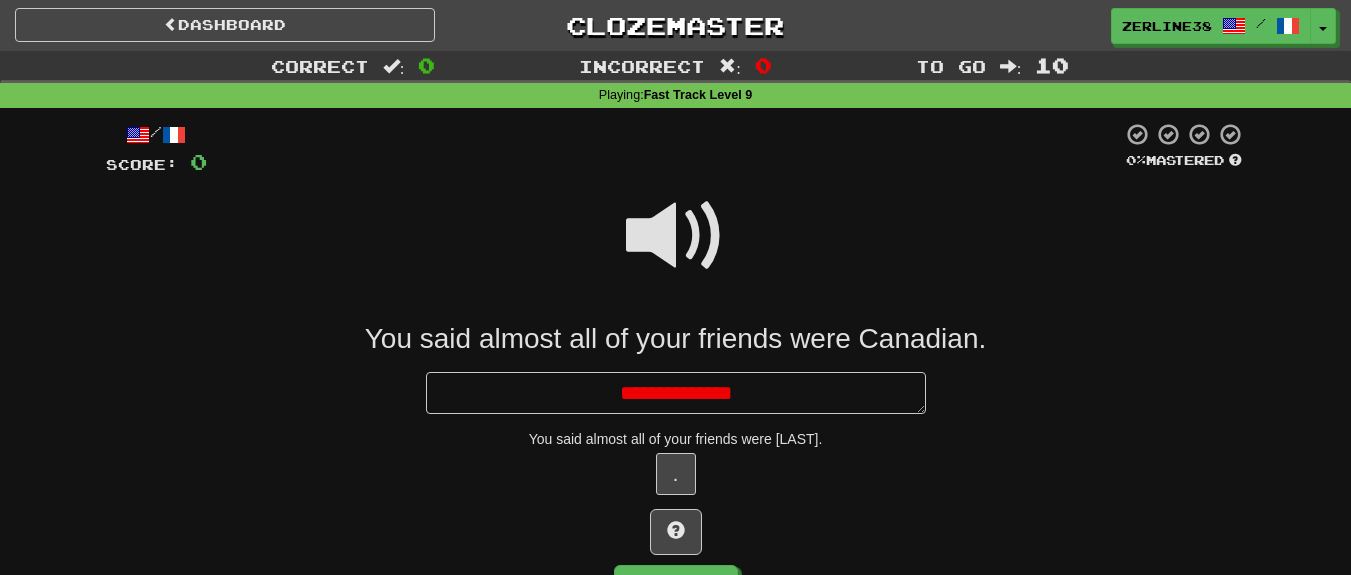 type on "*" 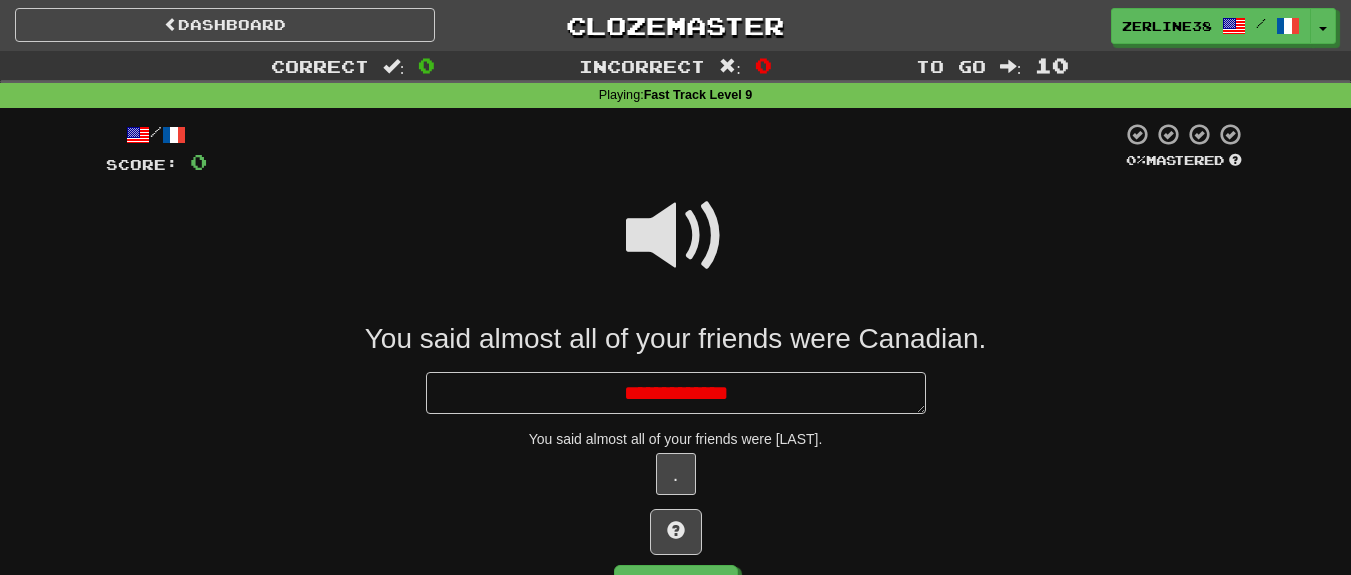 type on "*" 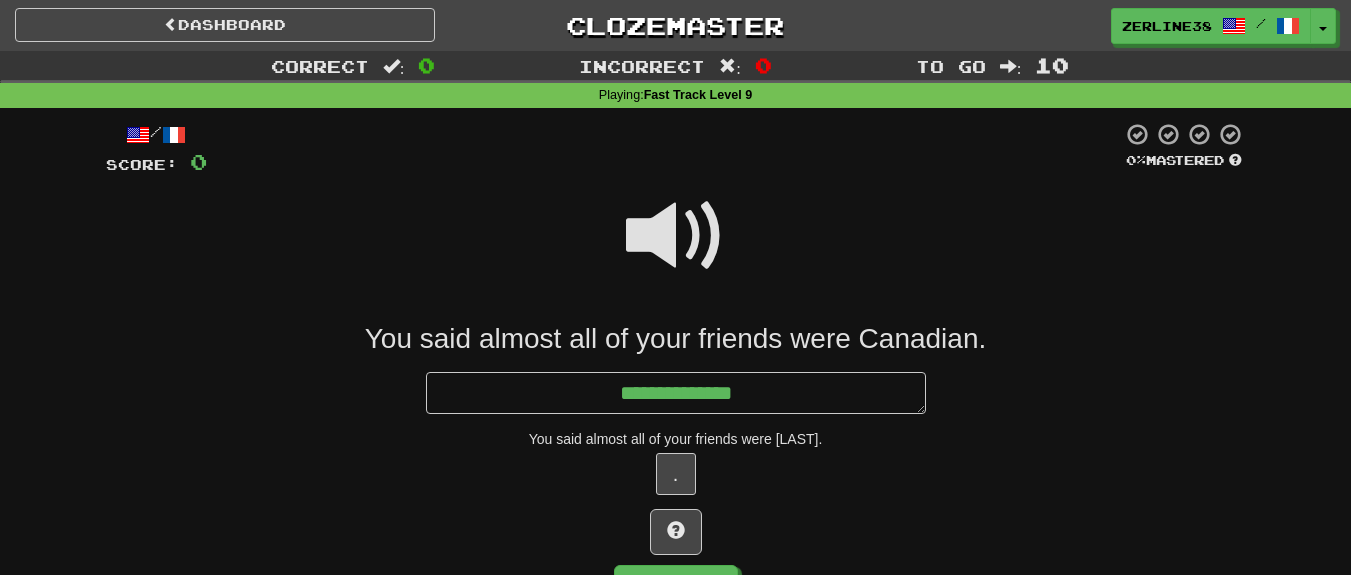 type on "*" 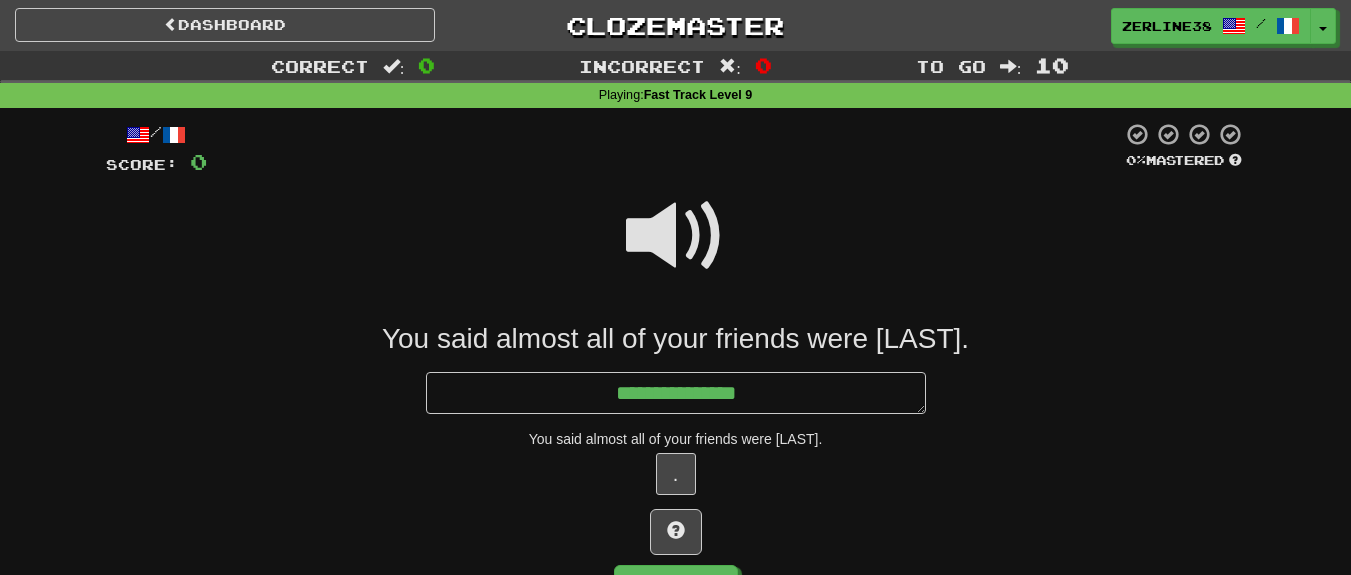 type on "*" 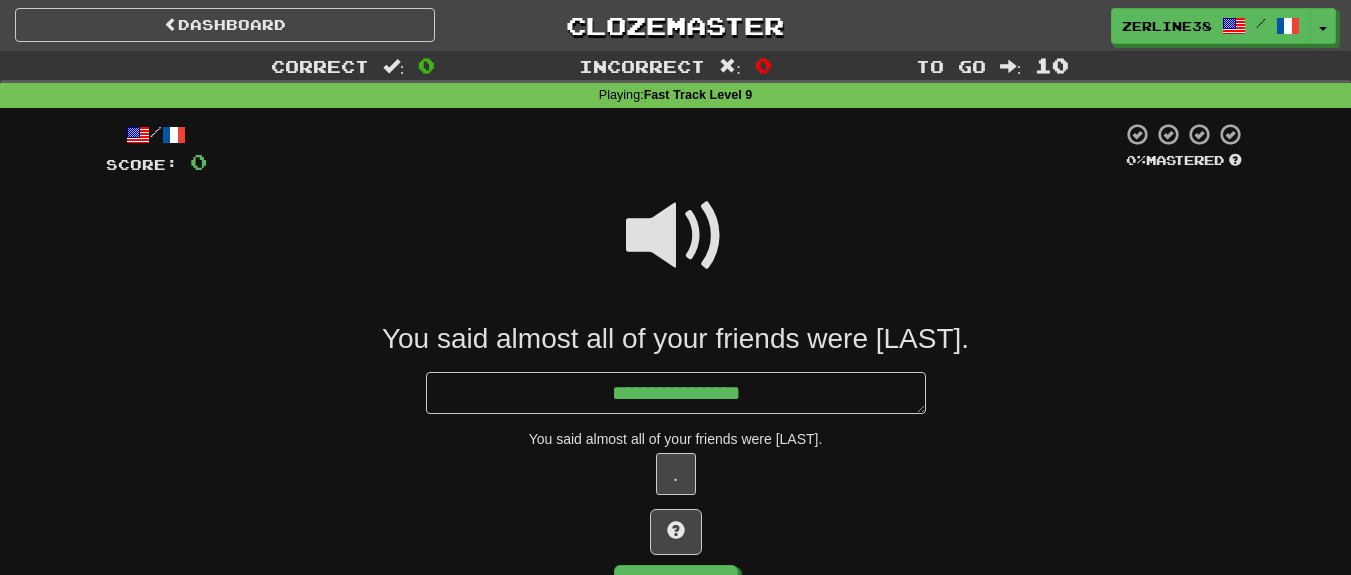 type on "*" 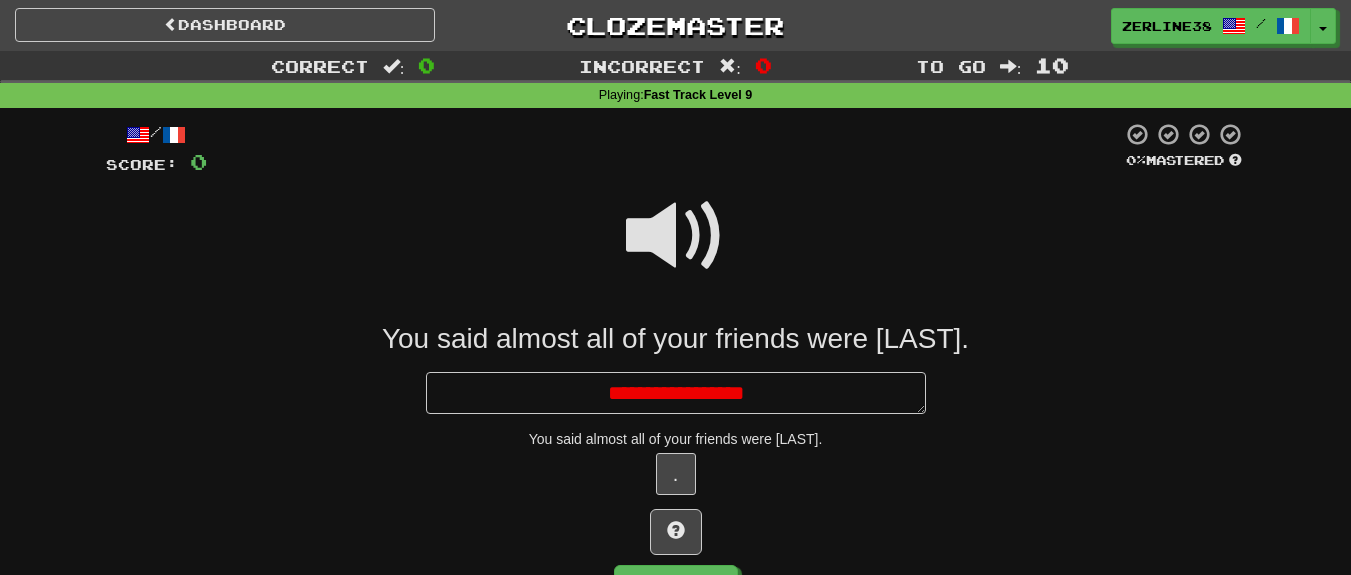 type on "*" 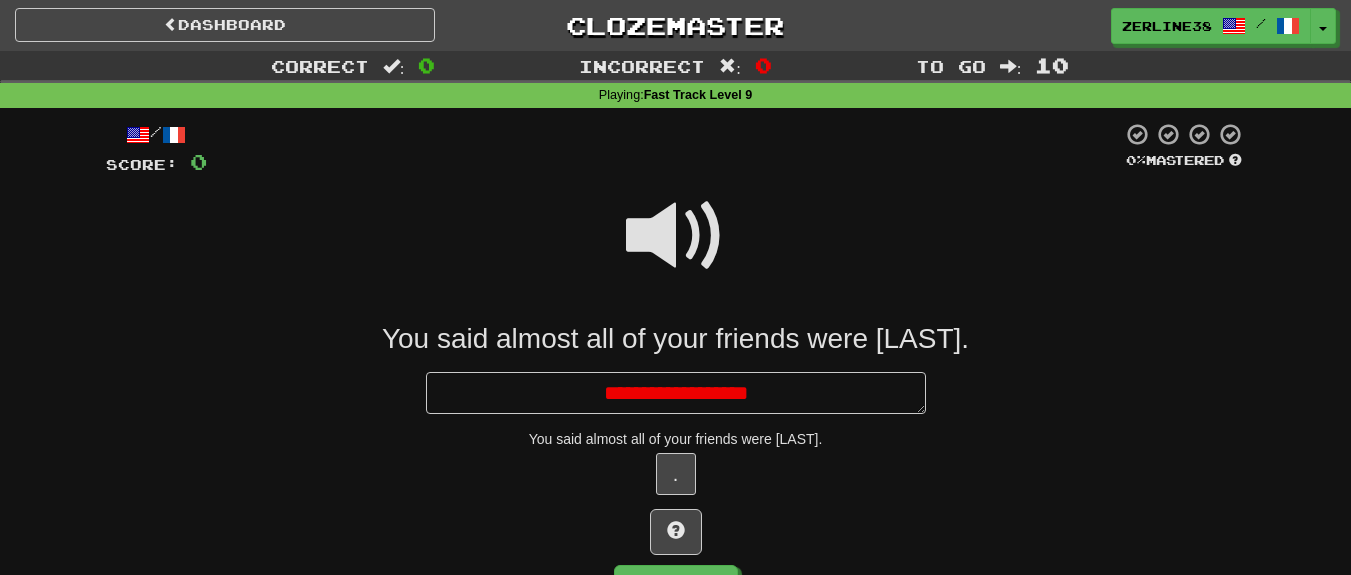 type on "*" 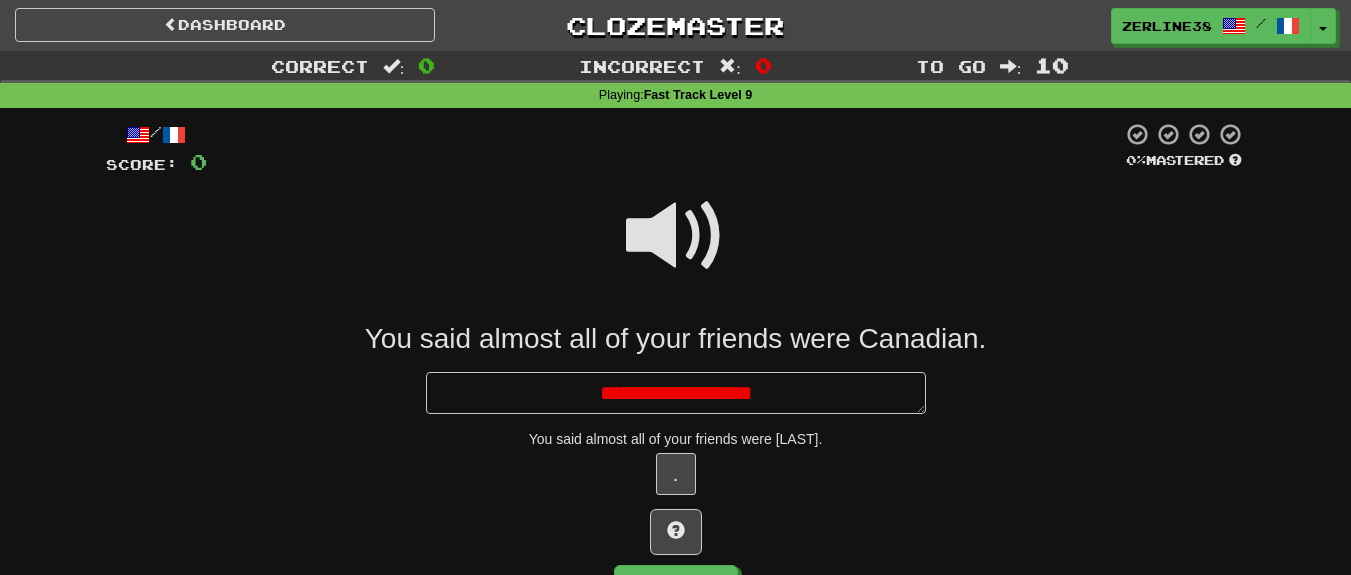 type on "*" 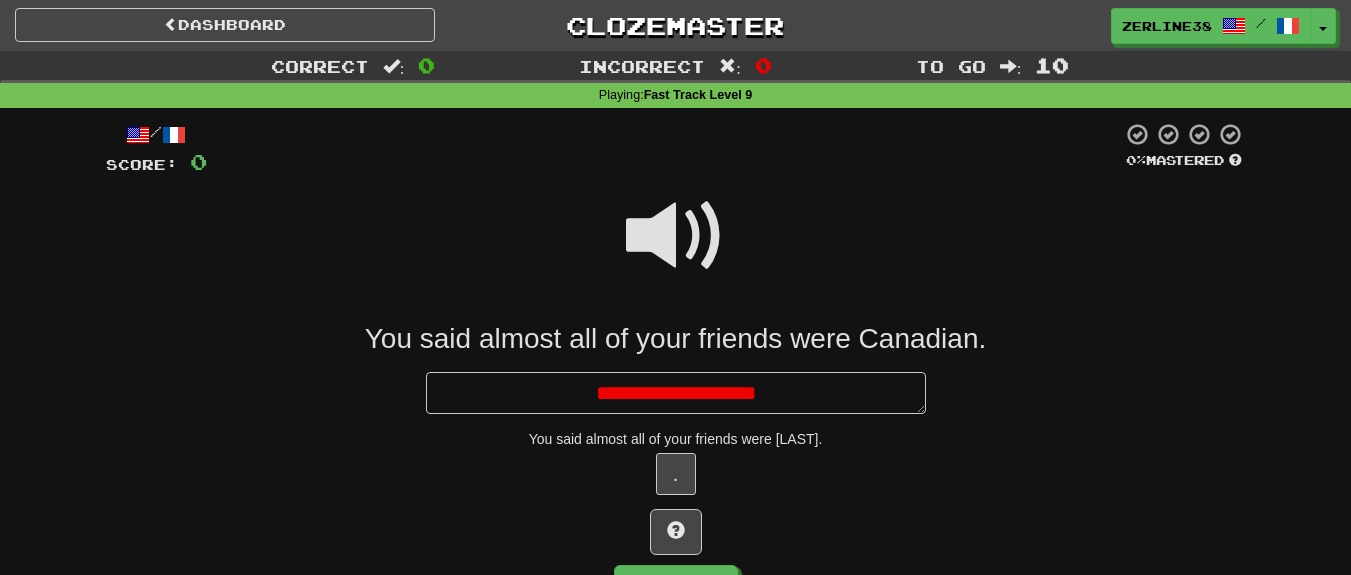 type on "*" 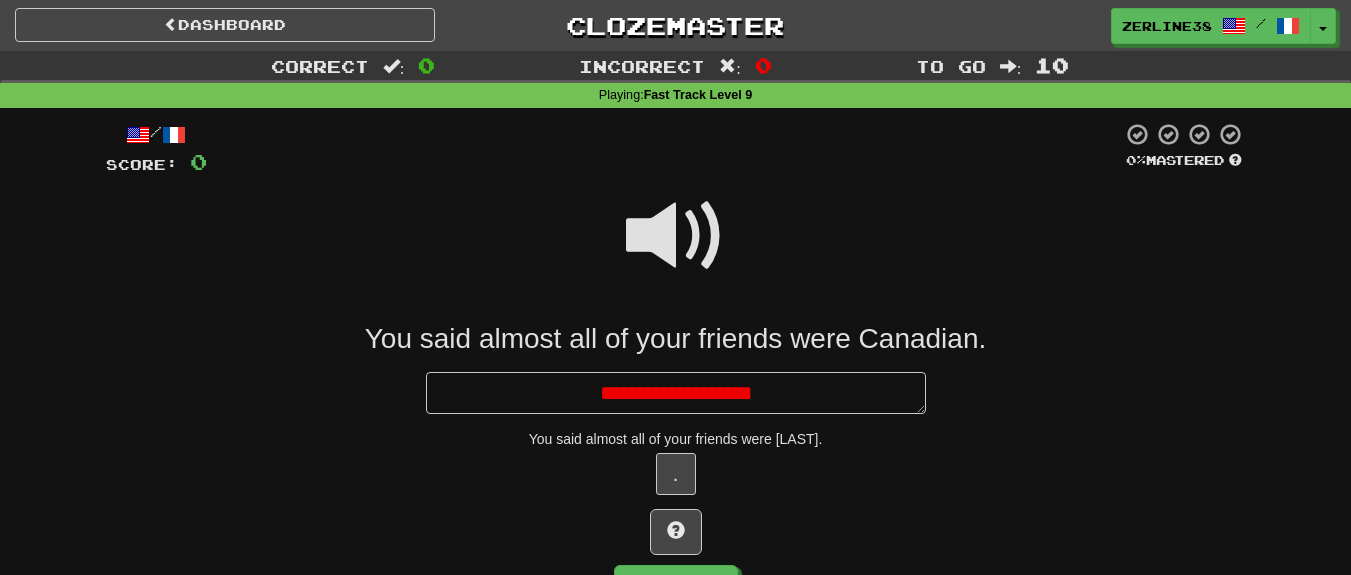 type on "*" 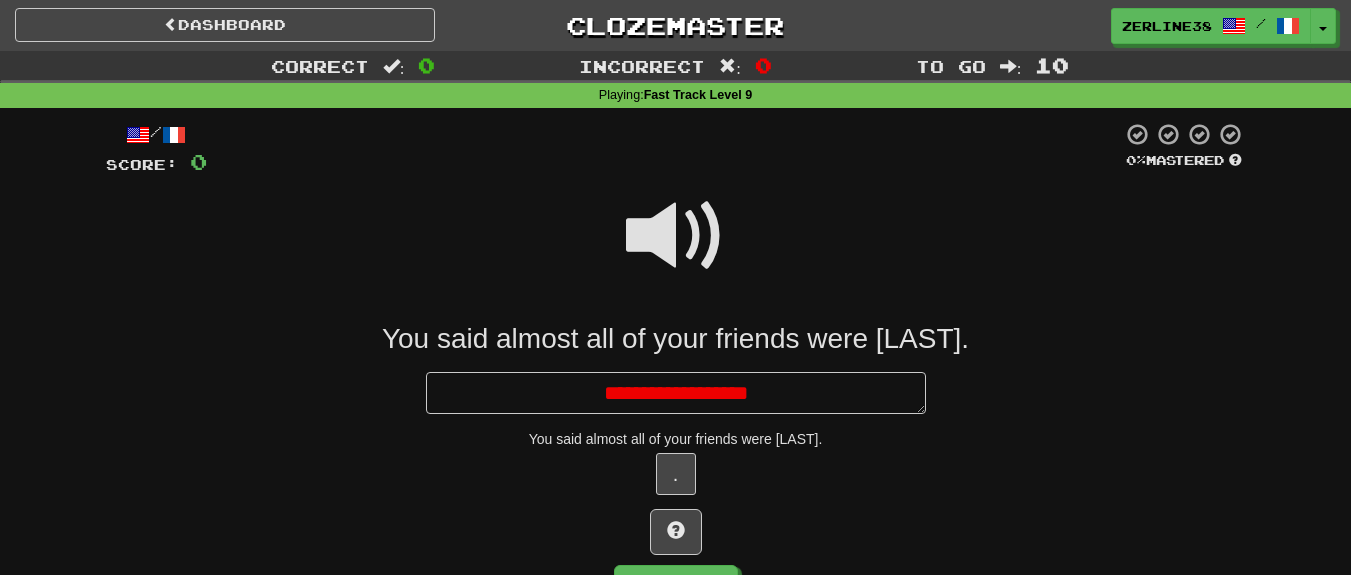 type on "*" 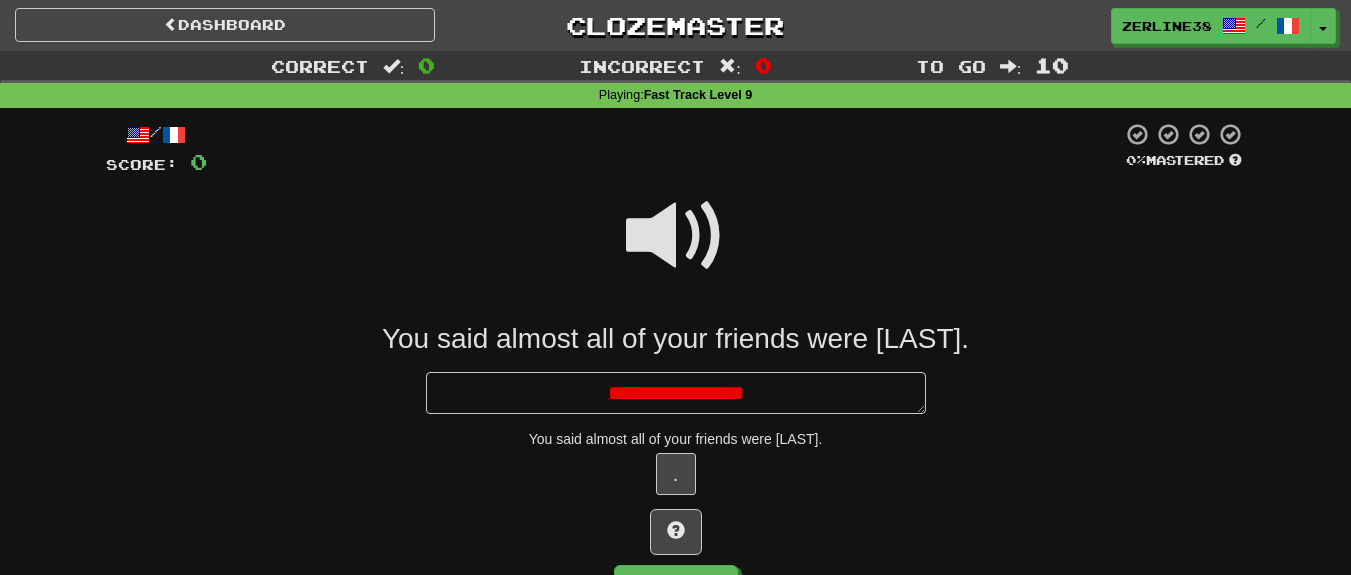 type on "*" 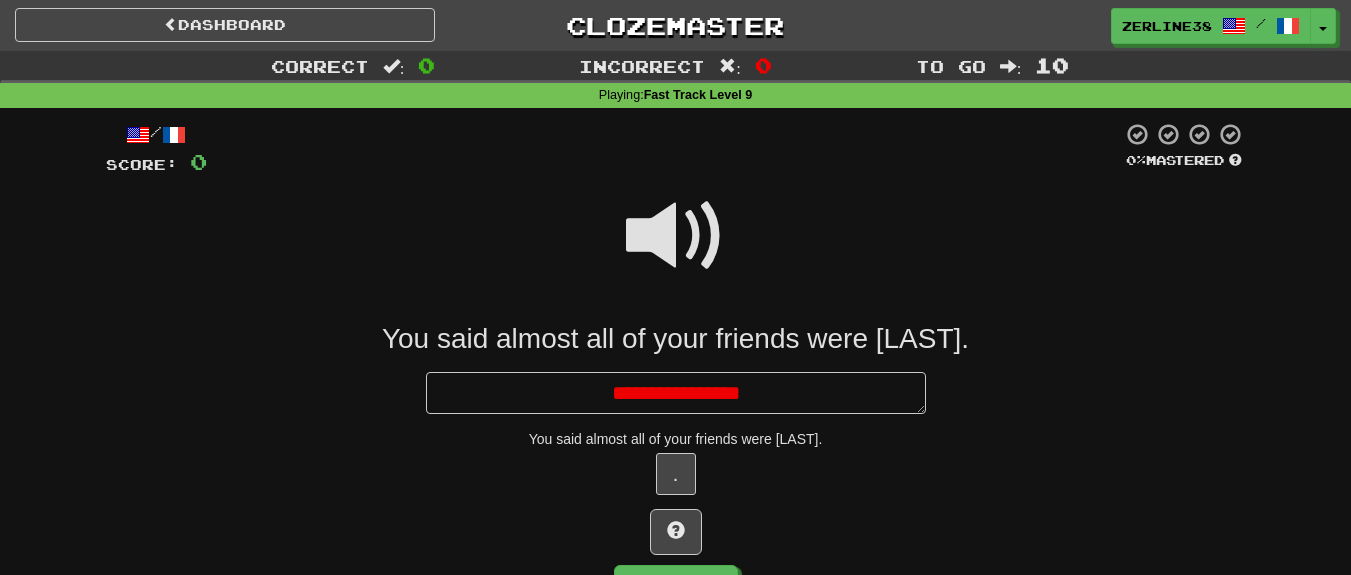 type on "*" 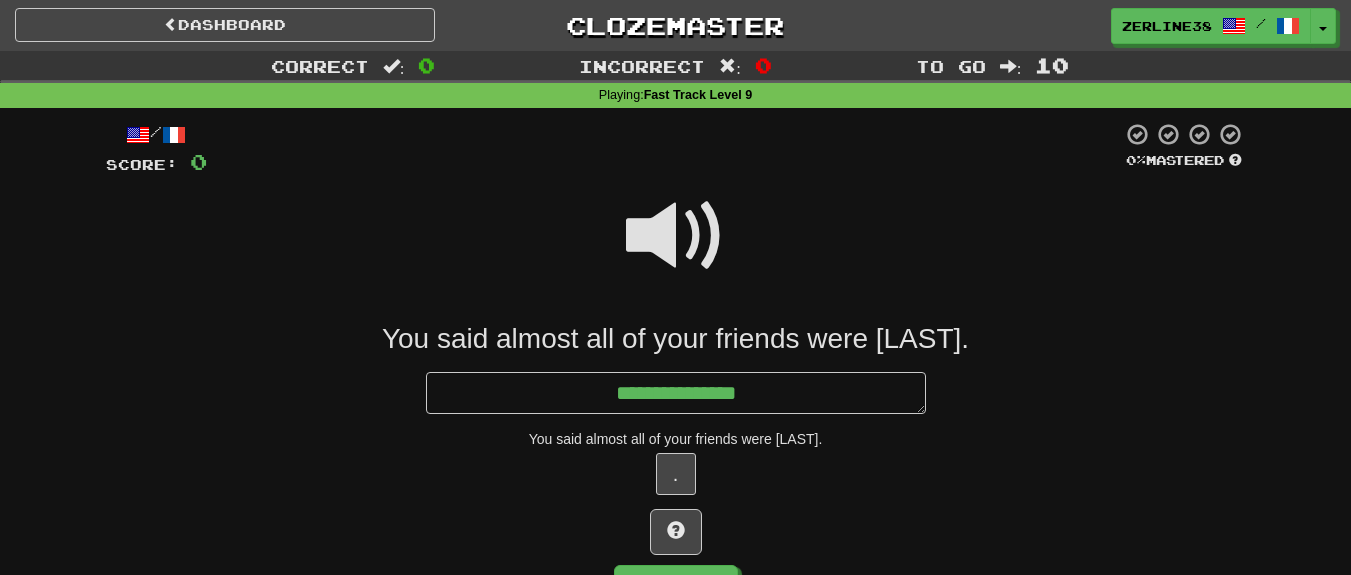 type on "*" 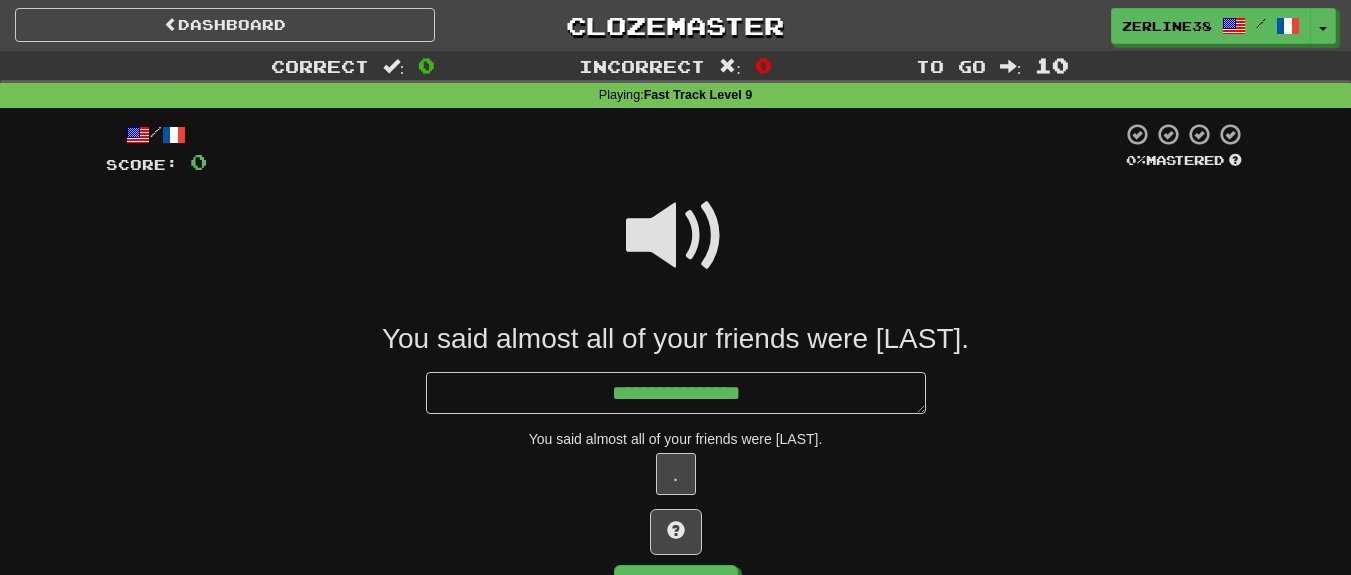 type on "*" 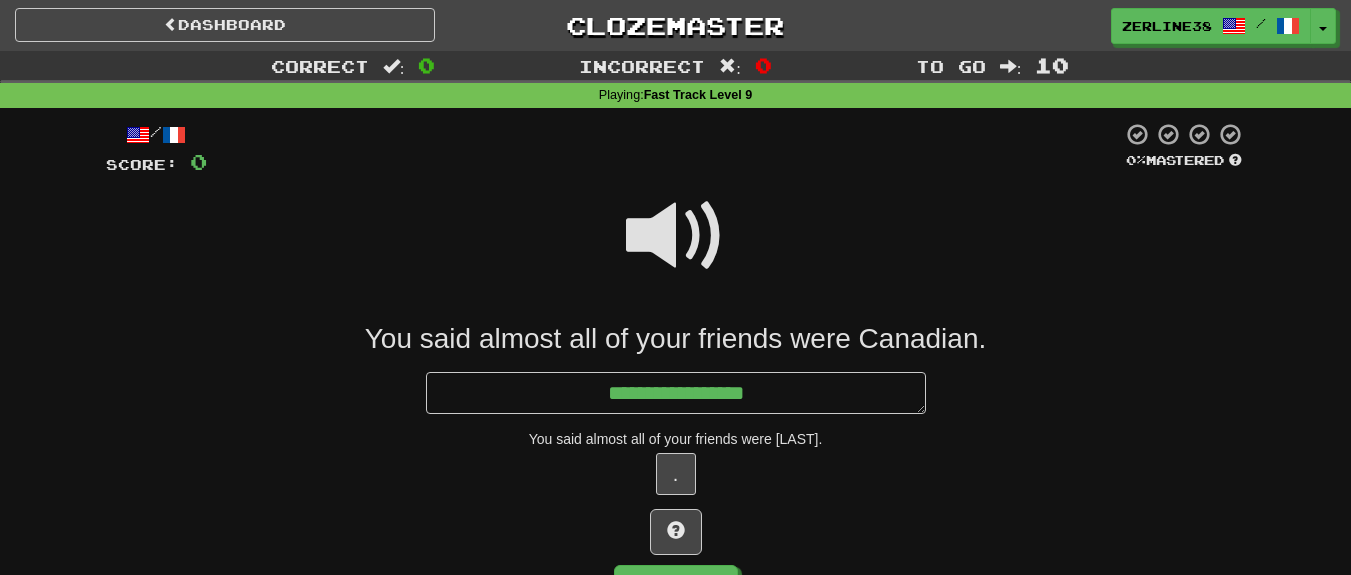 type on "*" 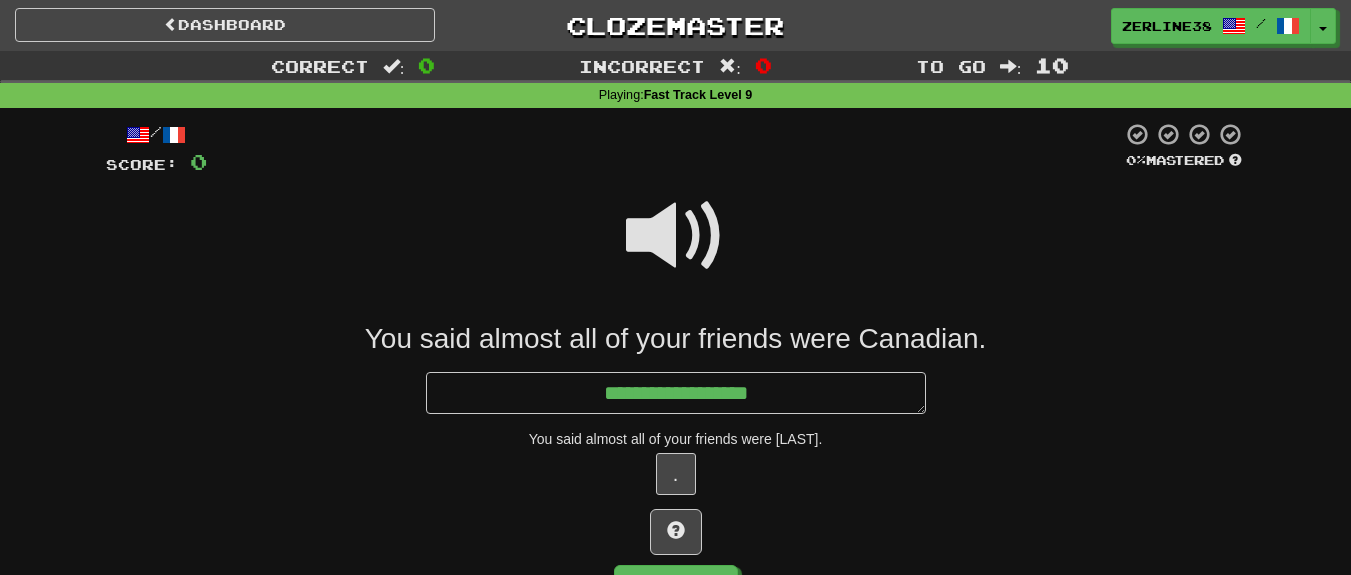 type on "*" 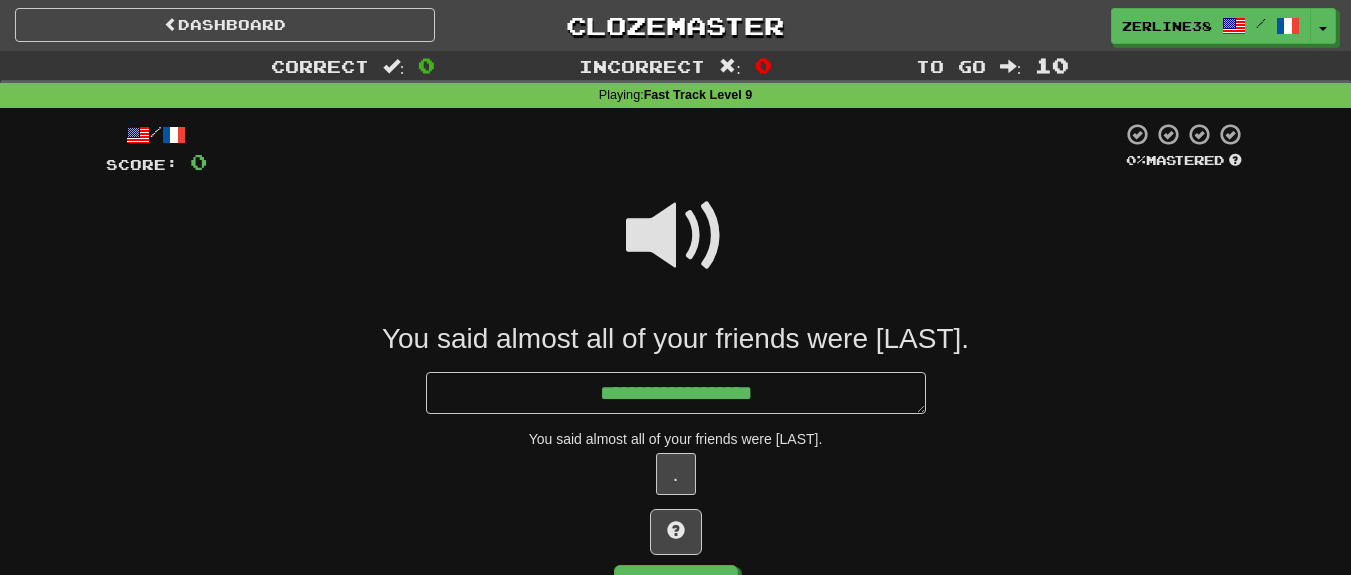 type on "*" 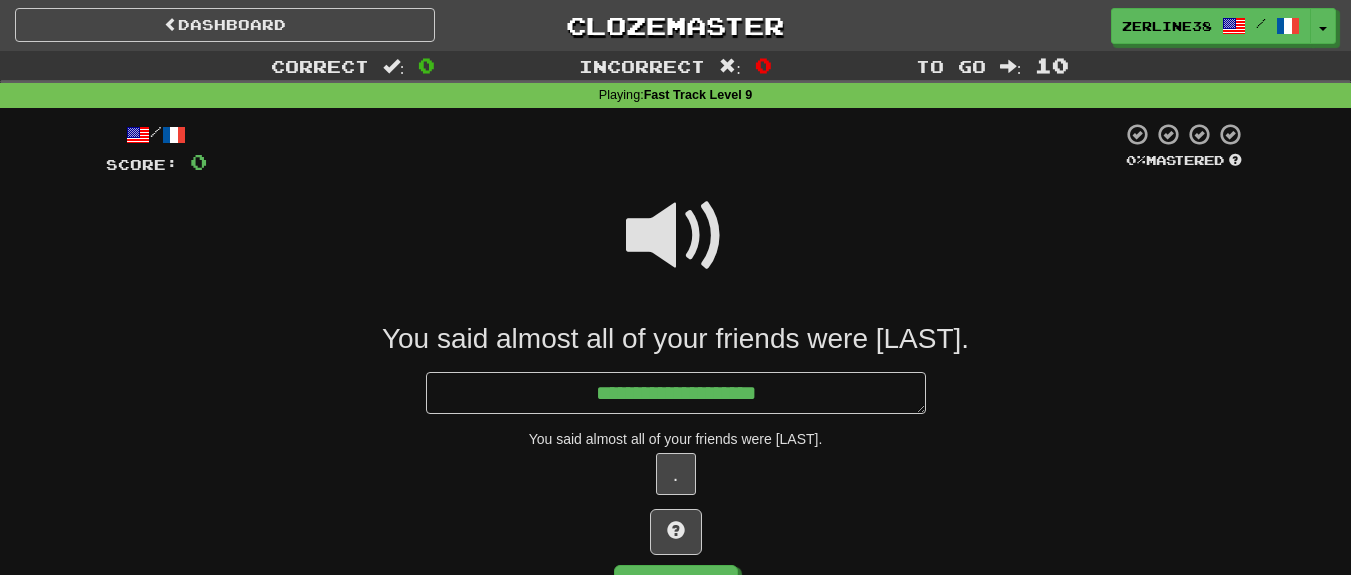 type on "*" 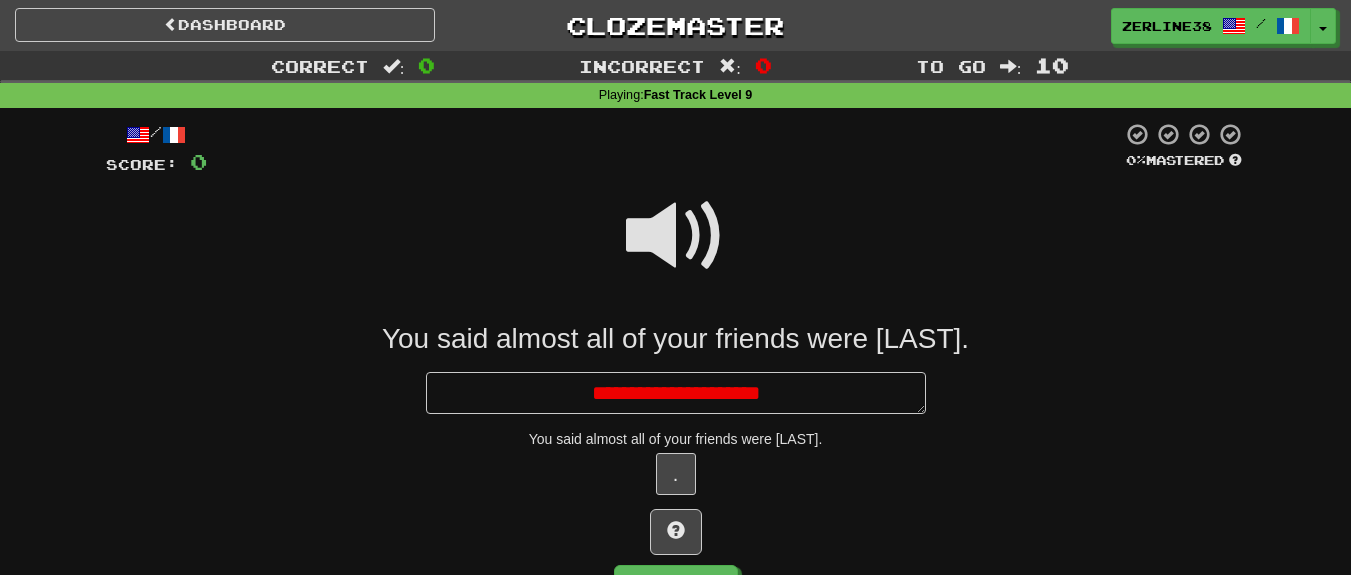 type on "*" 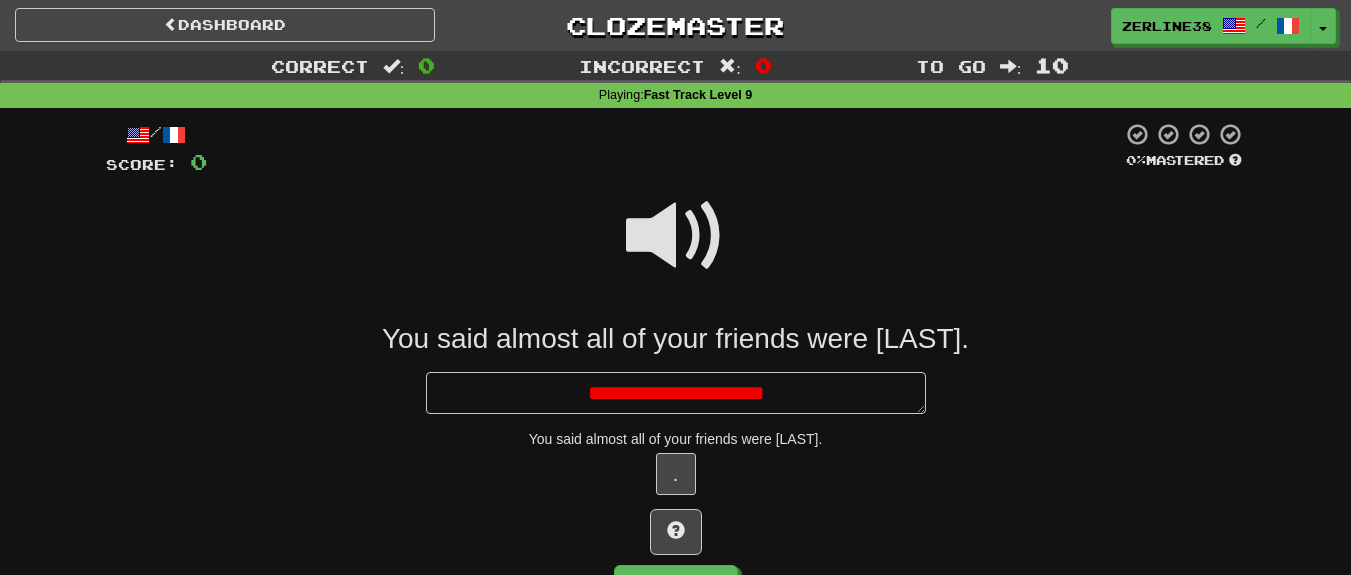 type on "*" 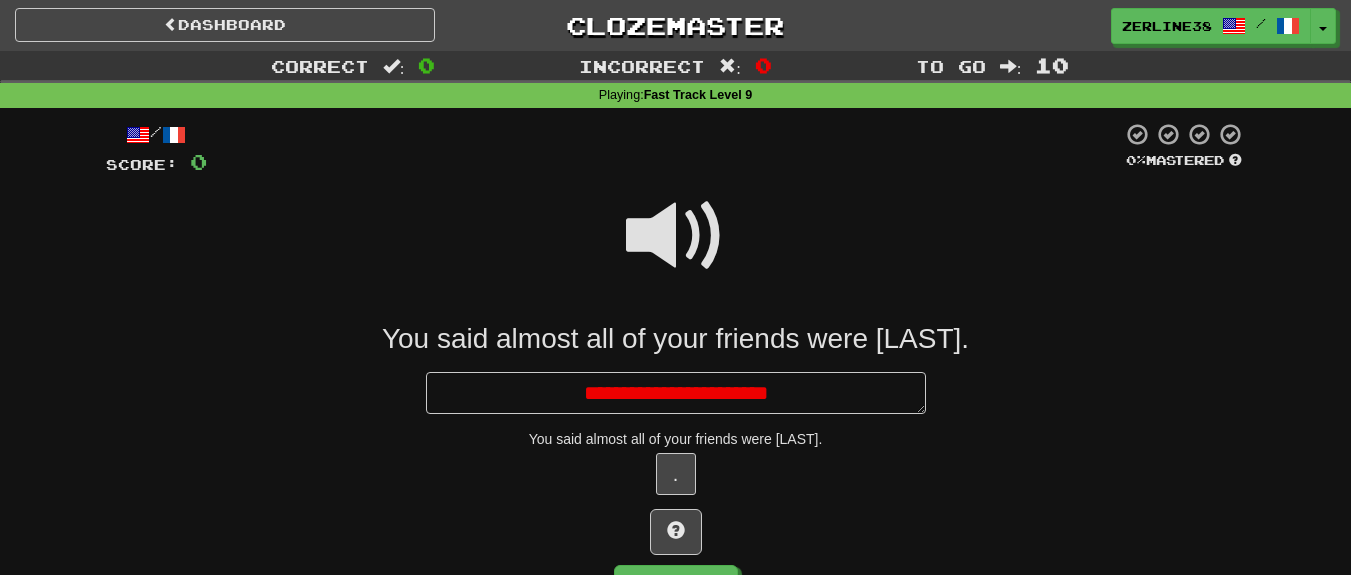 type on "*" 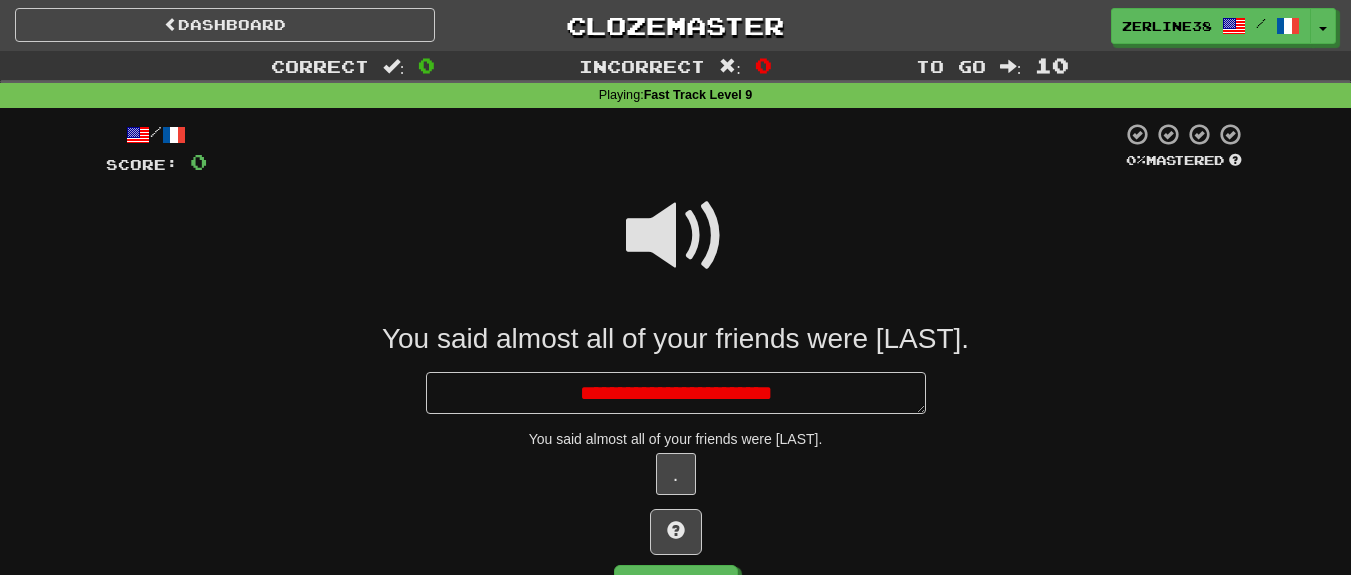 type on "*" 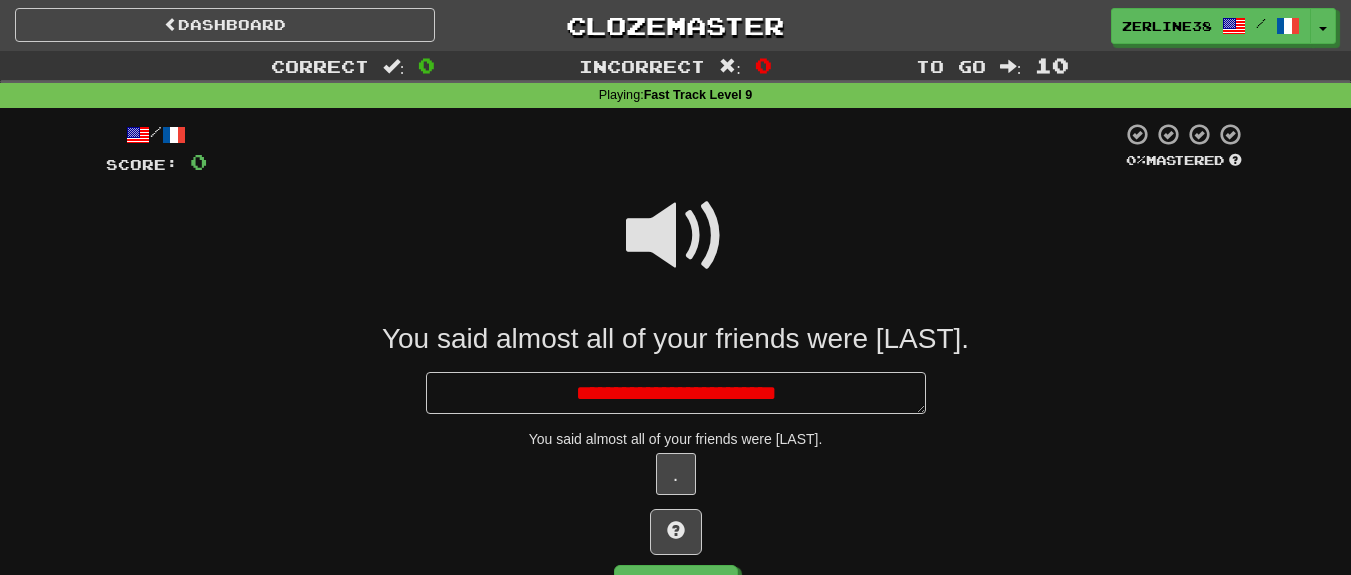 type on "*" 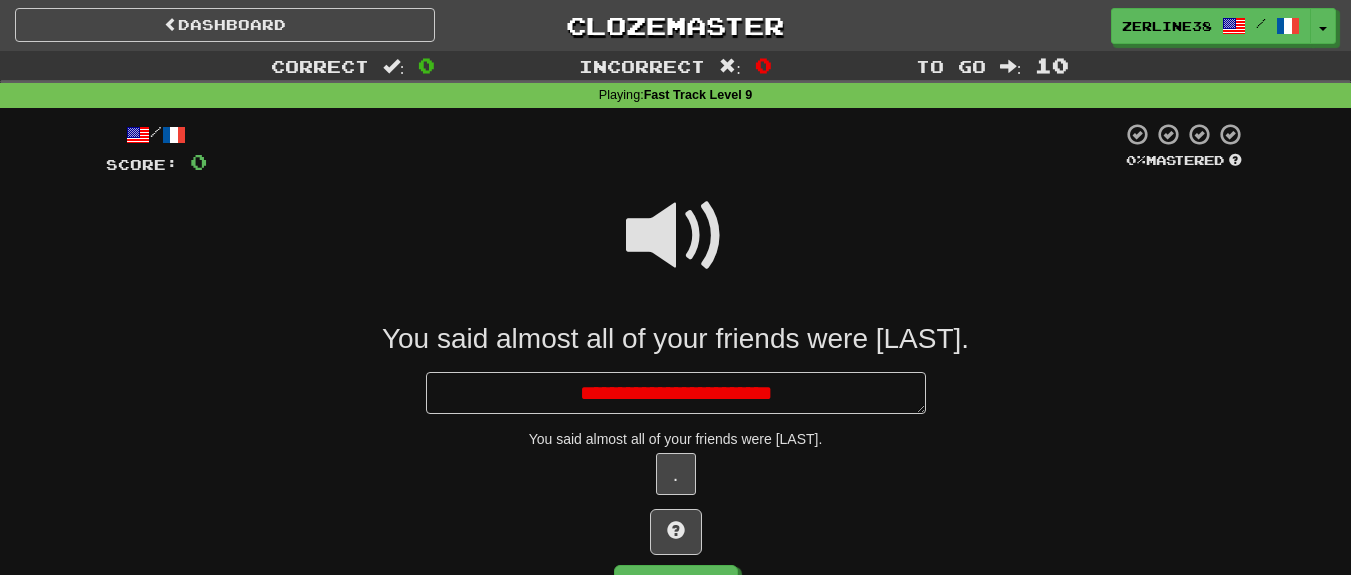 type on "*" 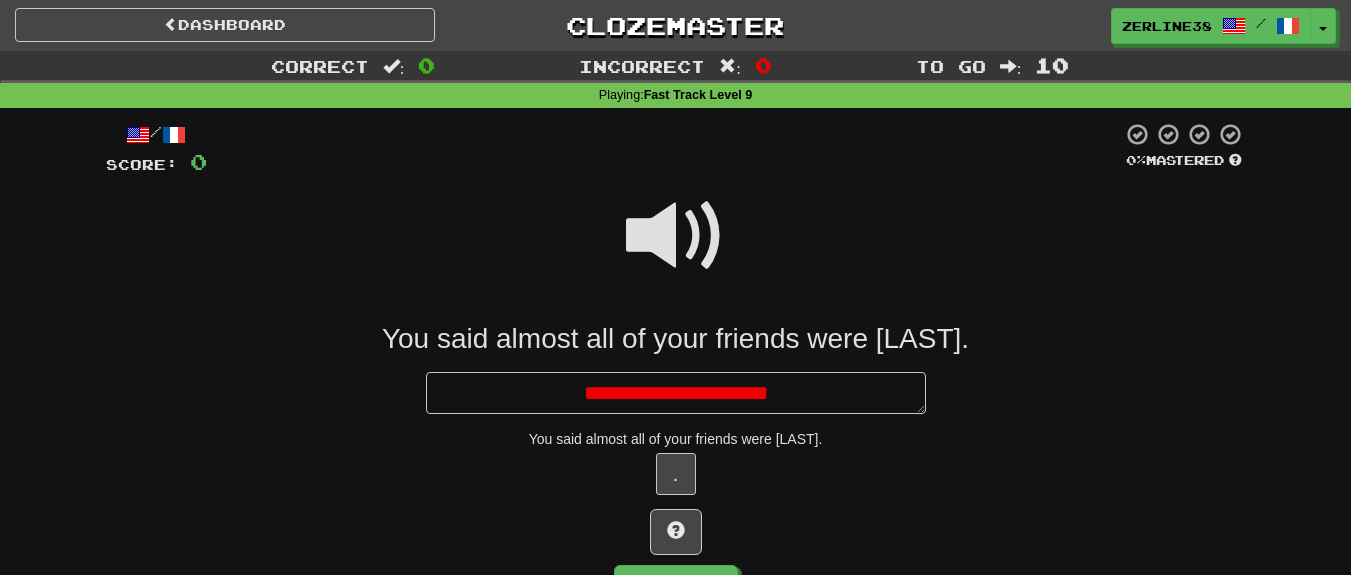 type on "*" 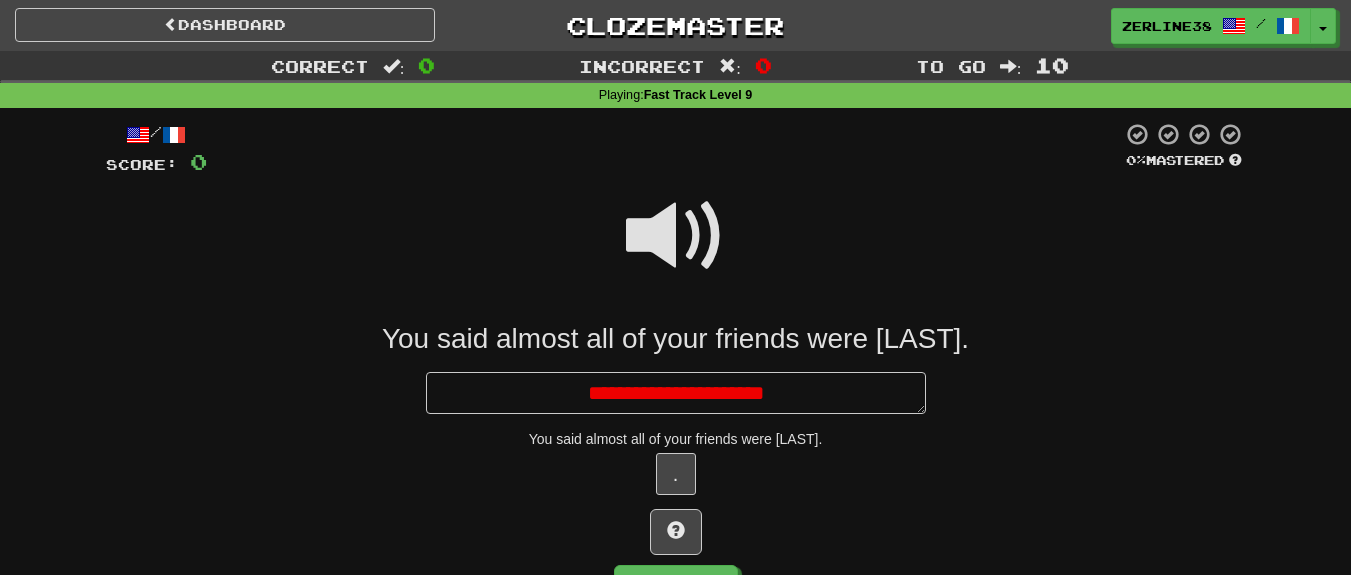 type on "*" 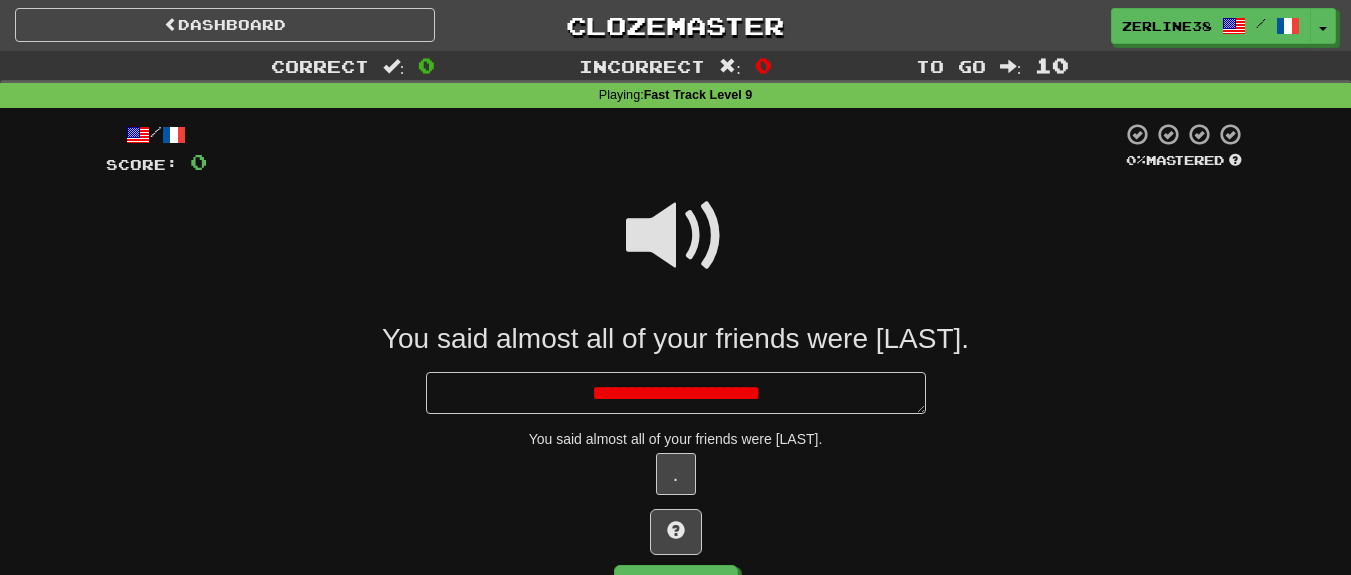 type on "*" 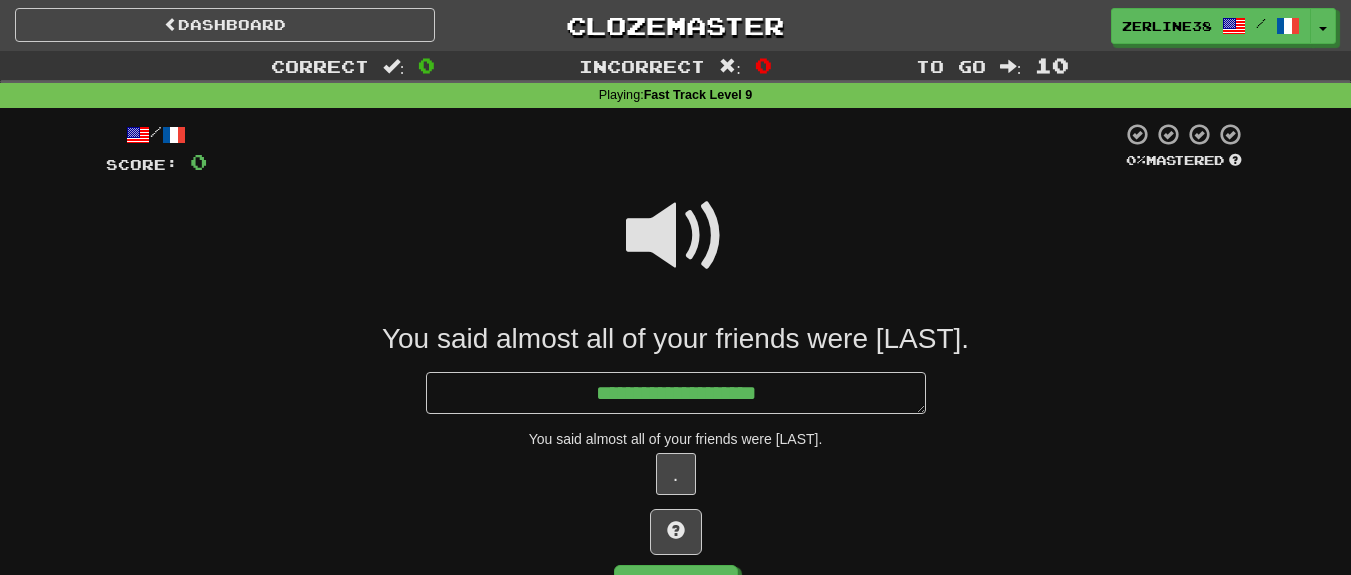 type on "**********" 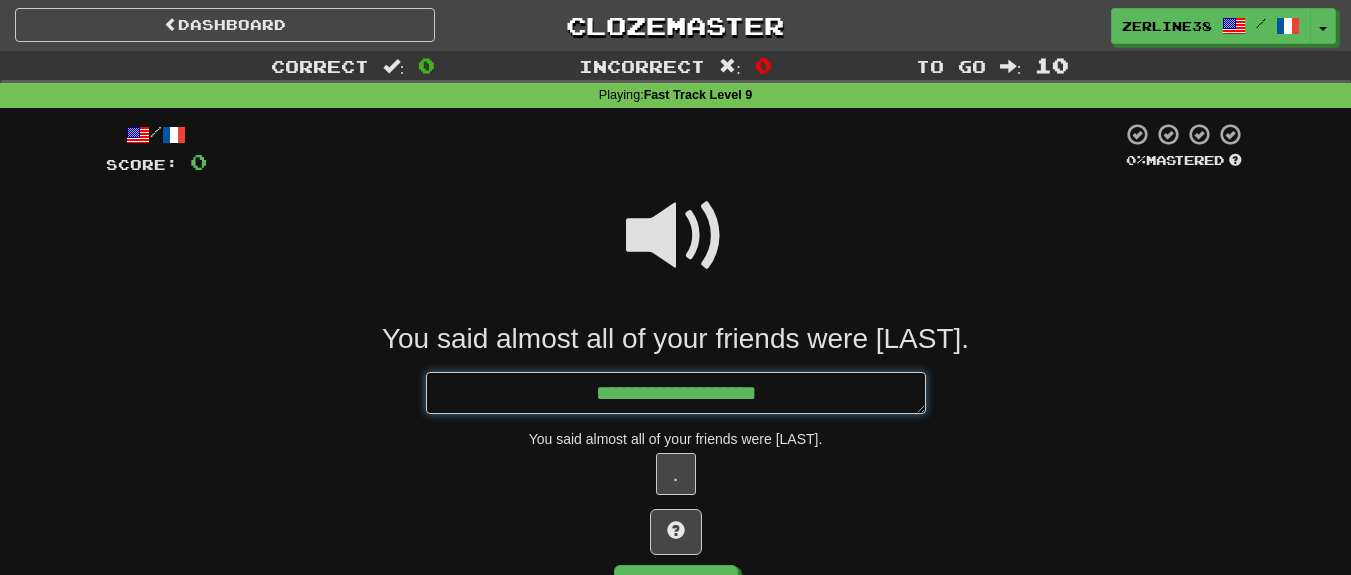 click on "**********" at bounding box center (676, 393) 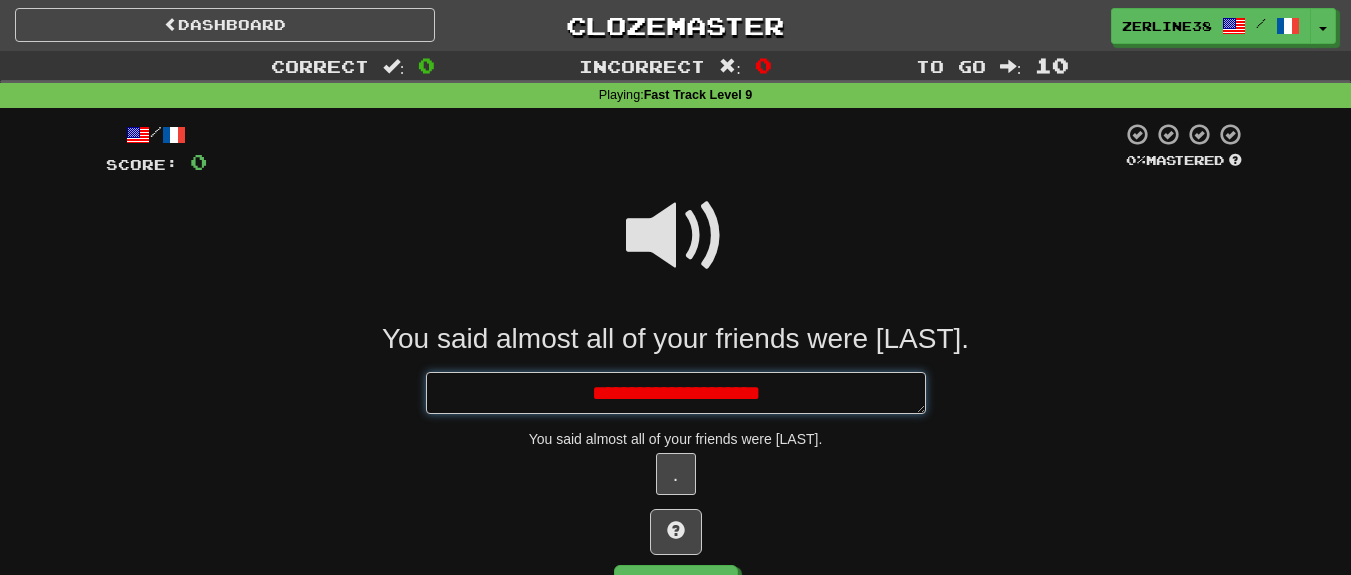 type on "*" 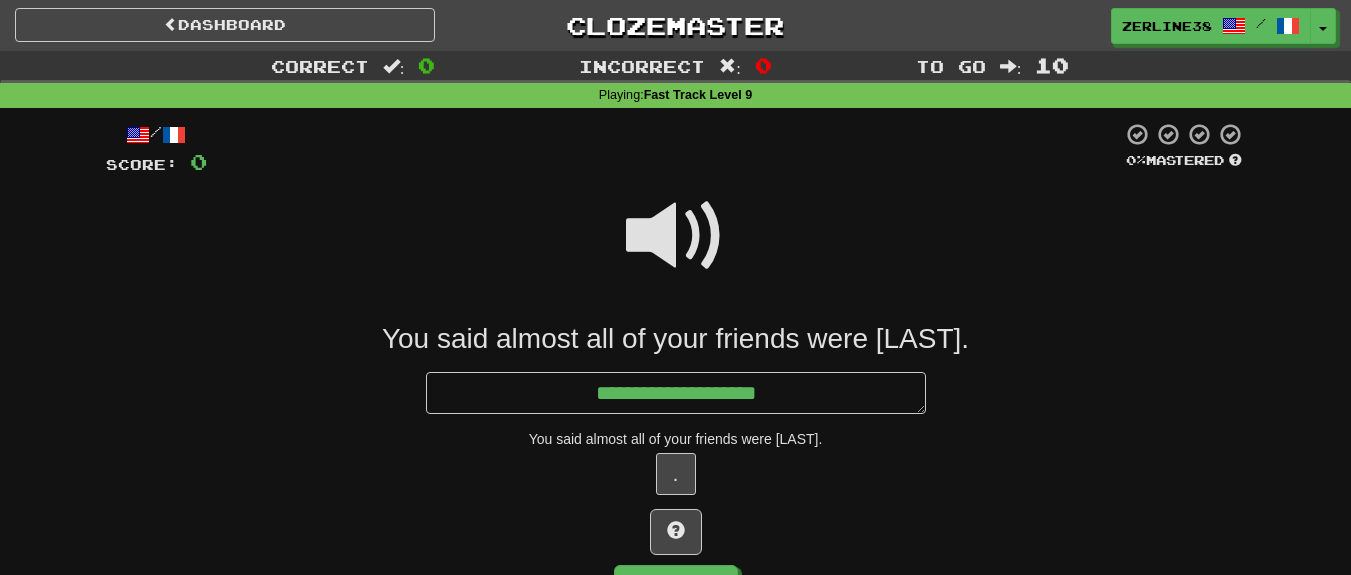 click at bounding box center [676, 236] 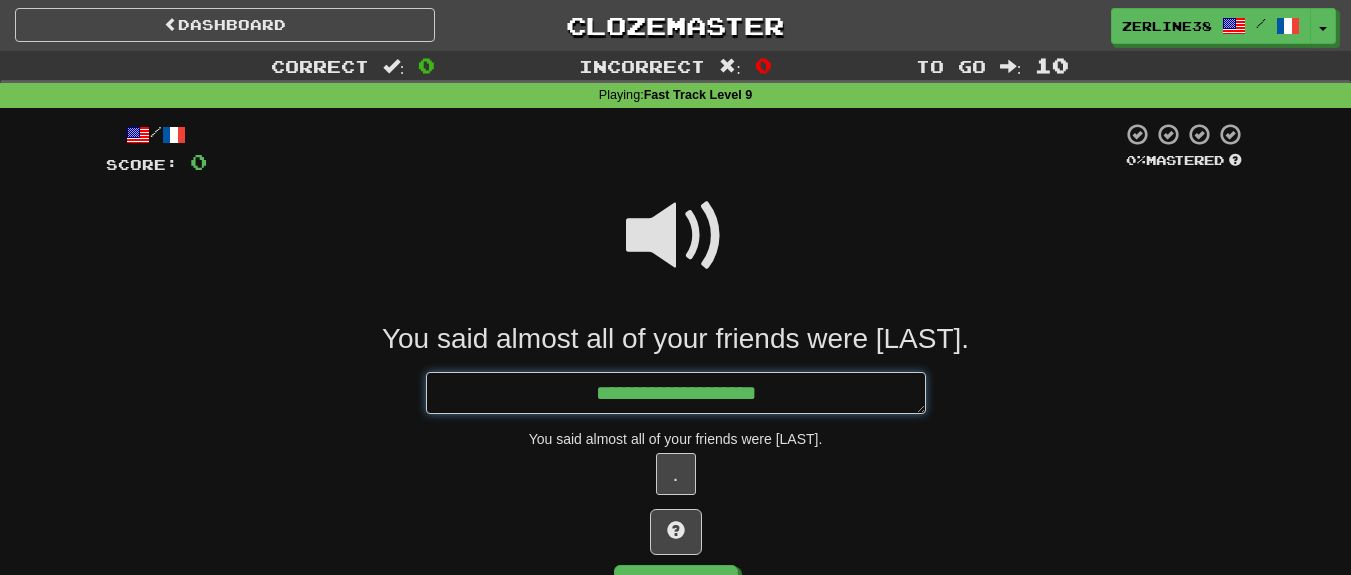 click on "**********" at bounding box center (676, 393) 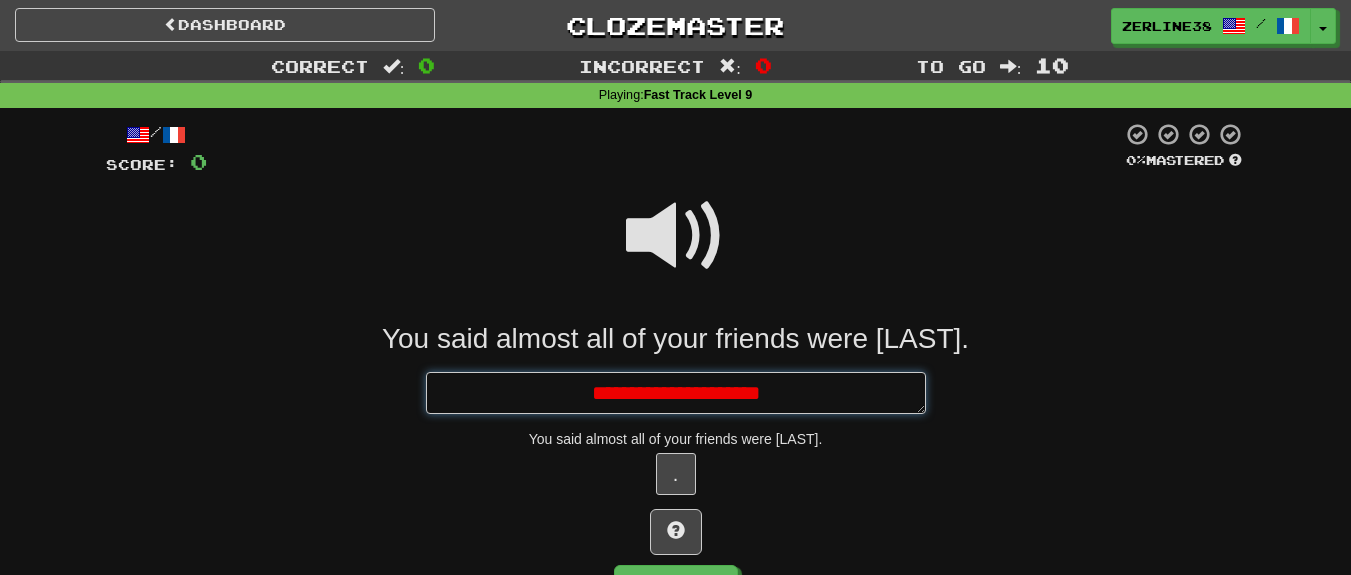 type on "*" 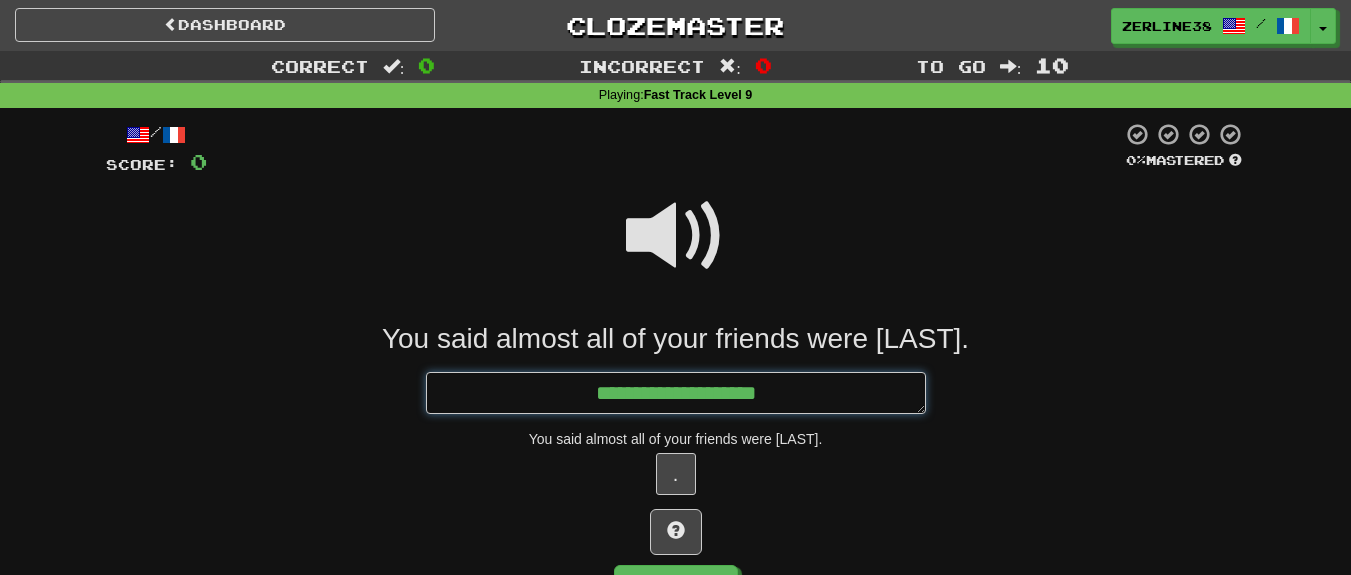 type on "*" 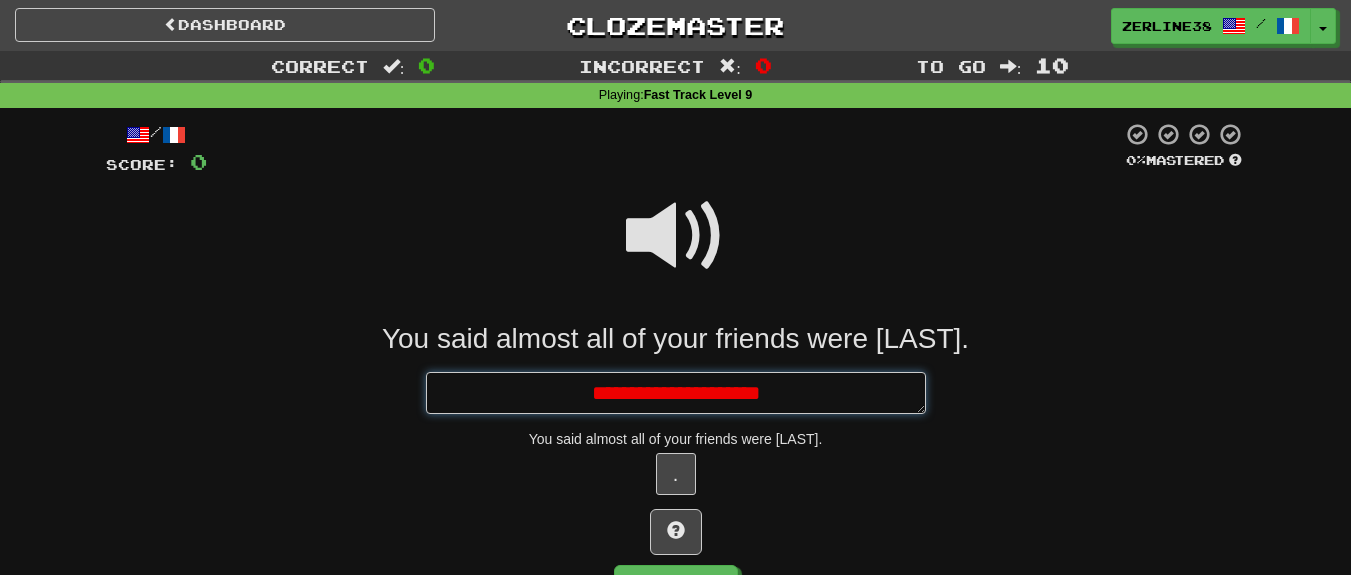 type on "*" 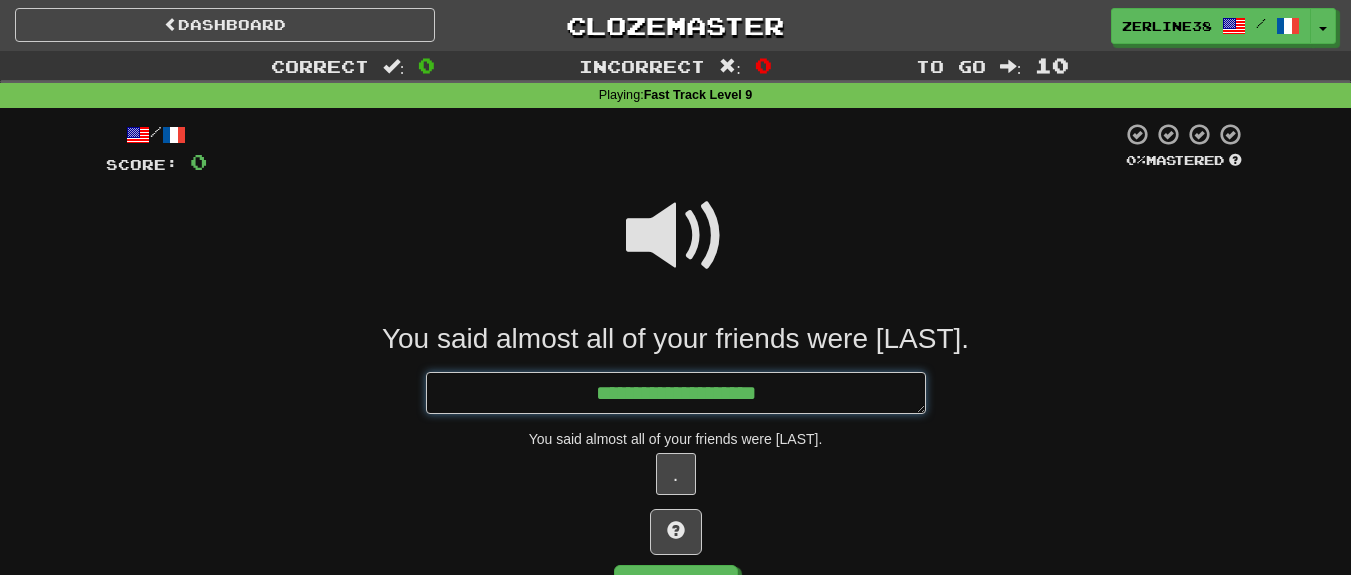 type on "*" 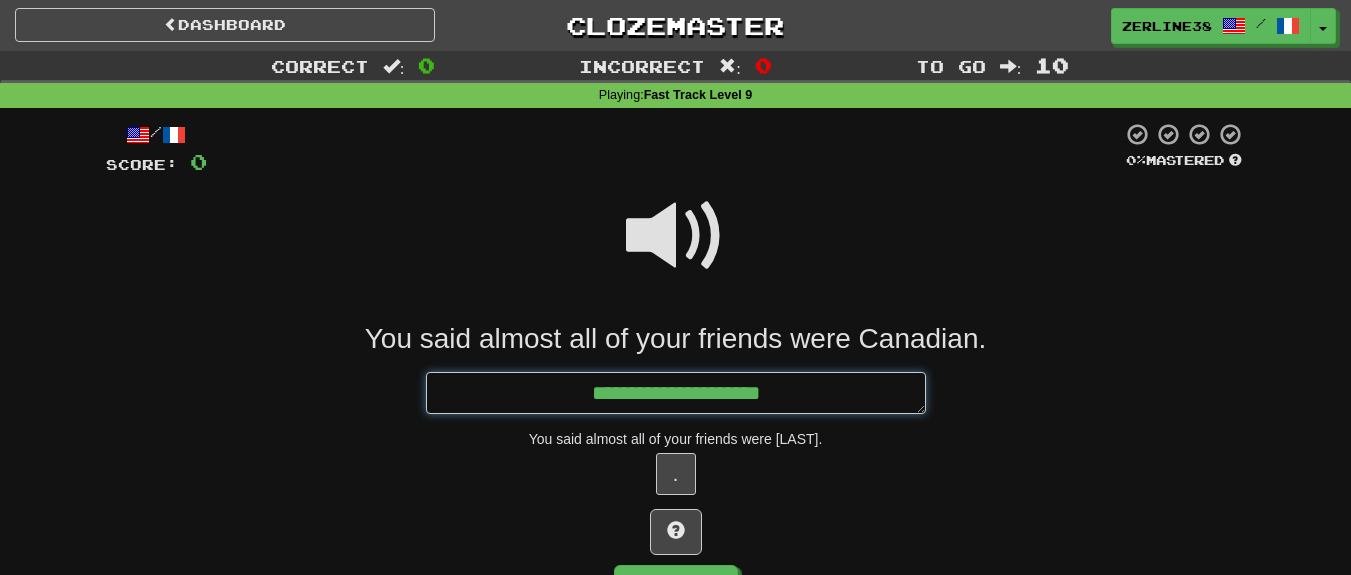type on "*" 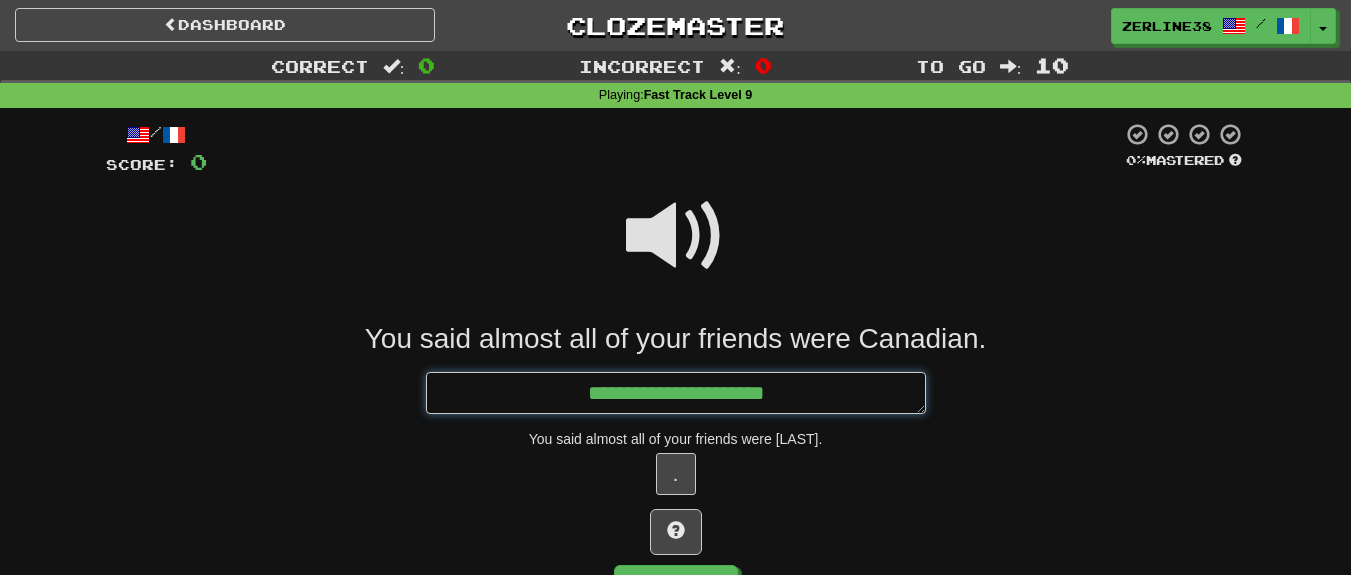 type on "*" 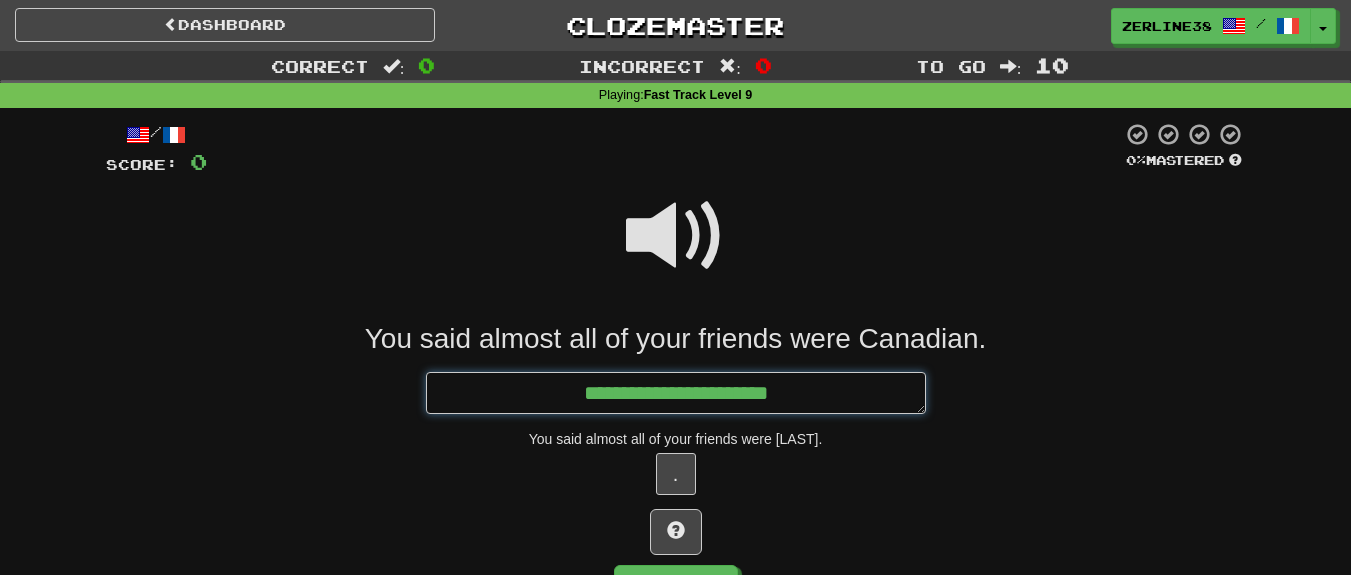 type on "*" 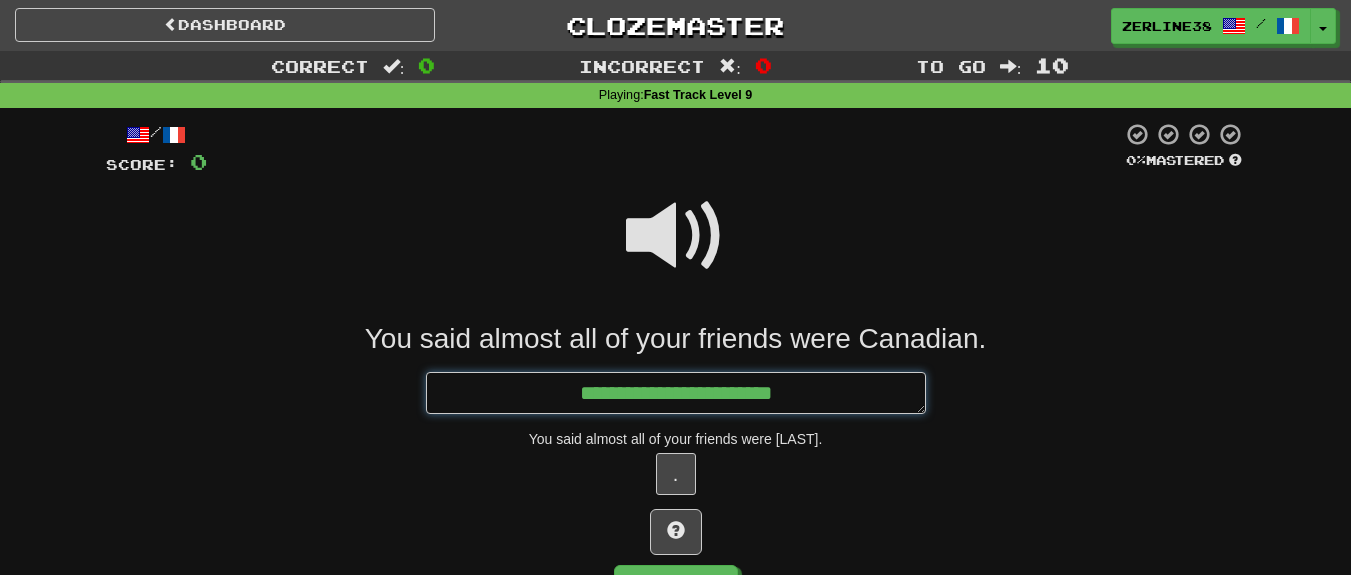 type on "*" 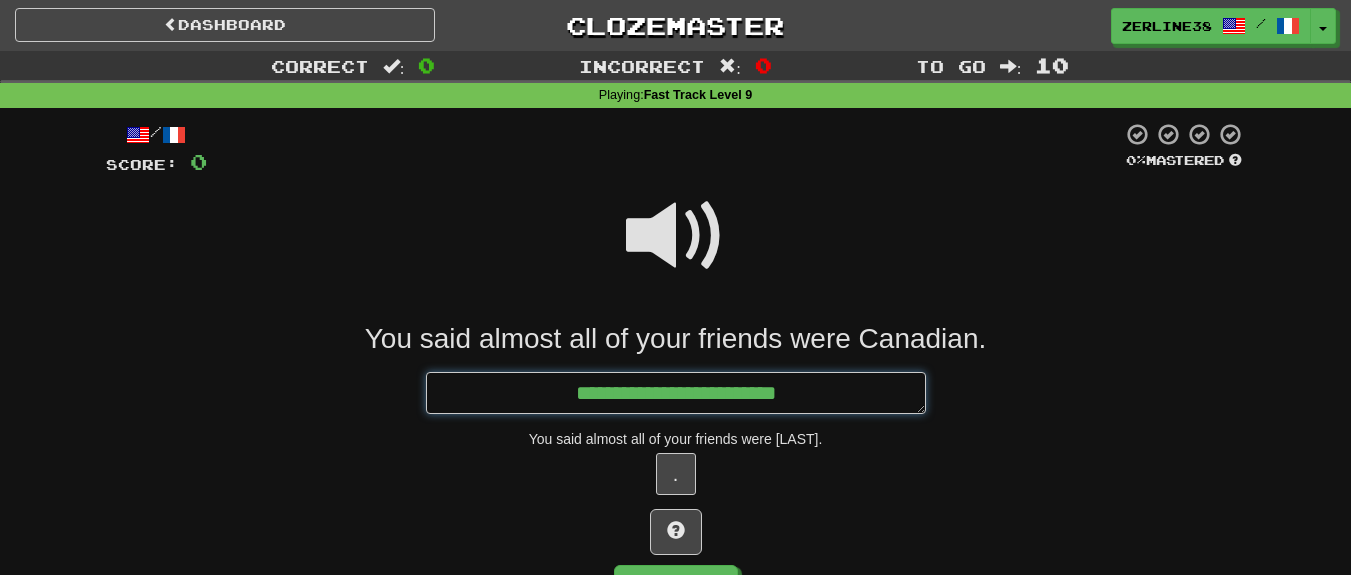 type on "*" 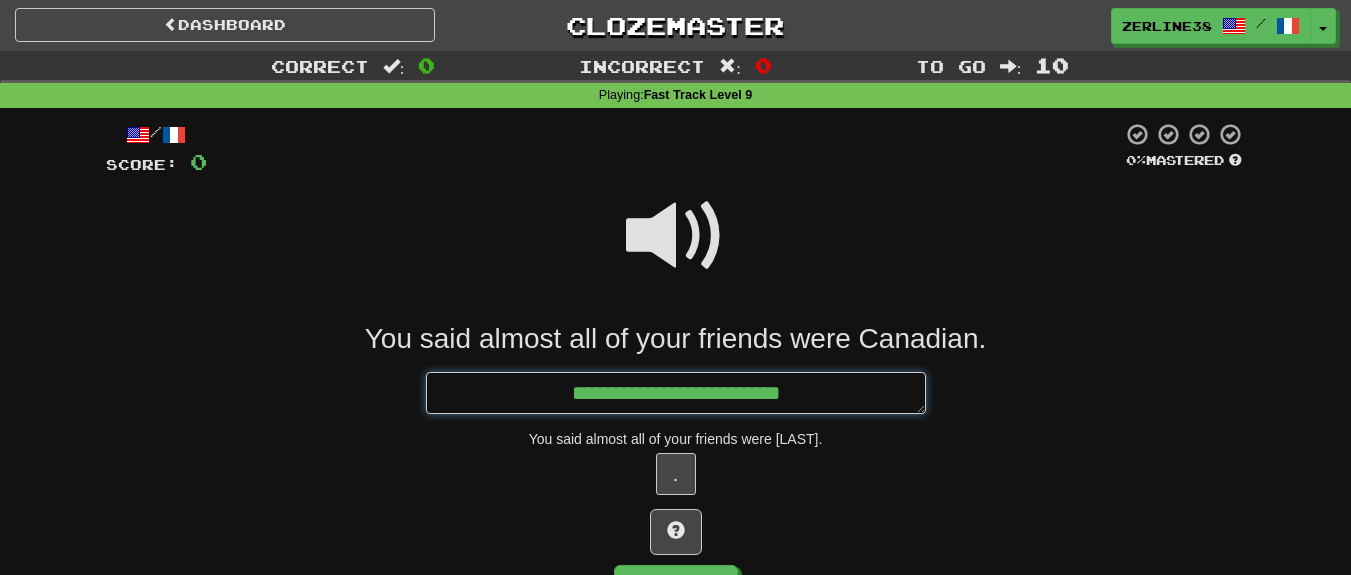 type on "*" 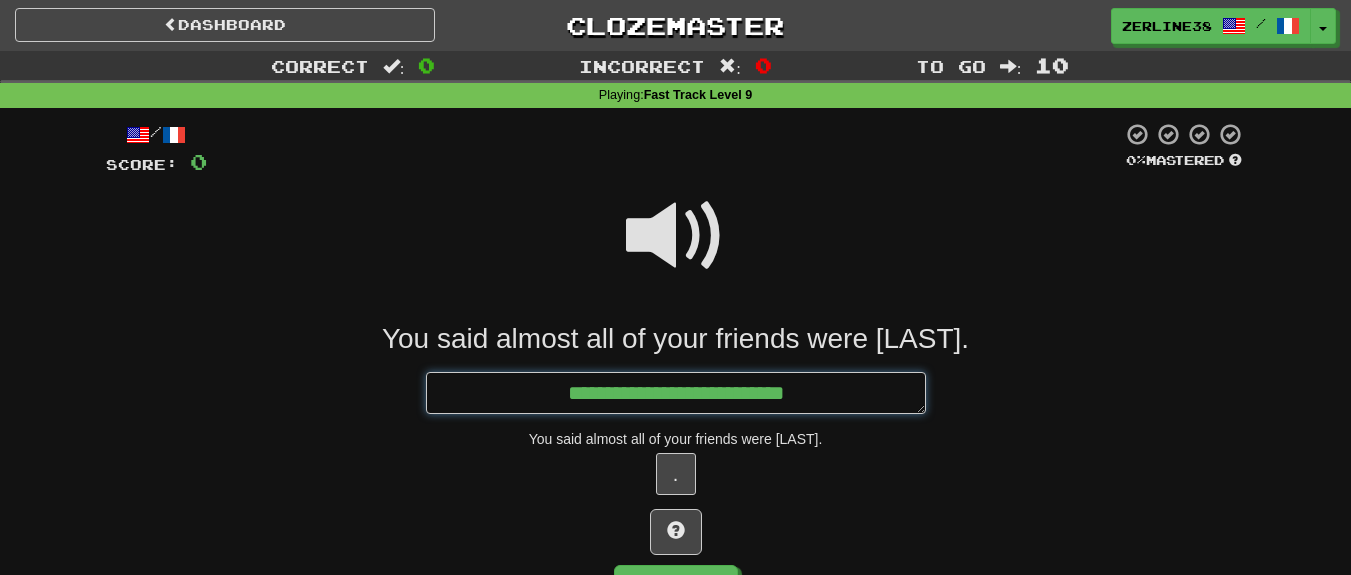 type on "*" 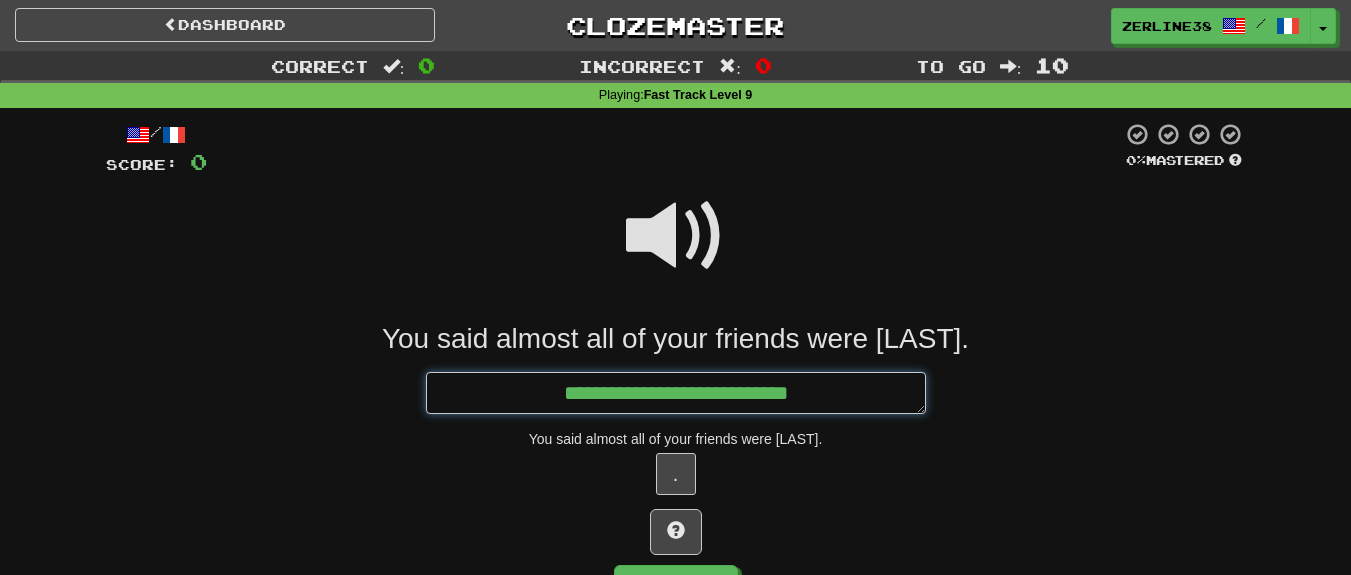 type on "*" 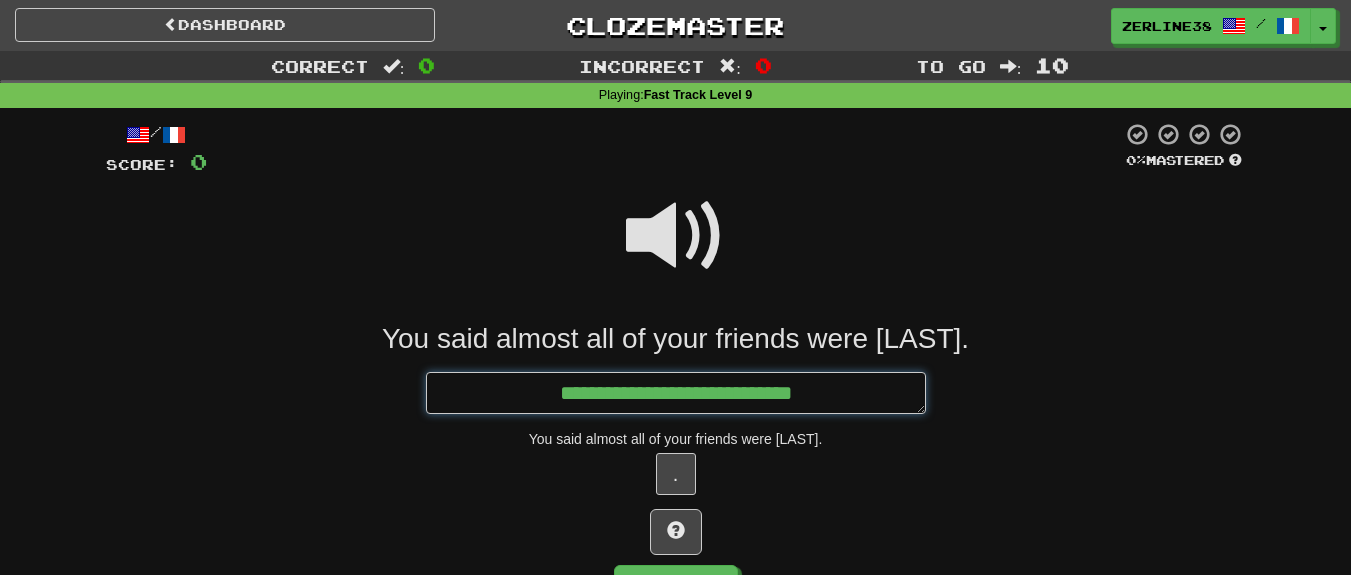 type on "*" 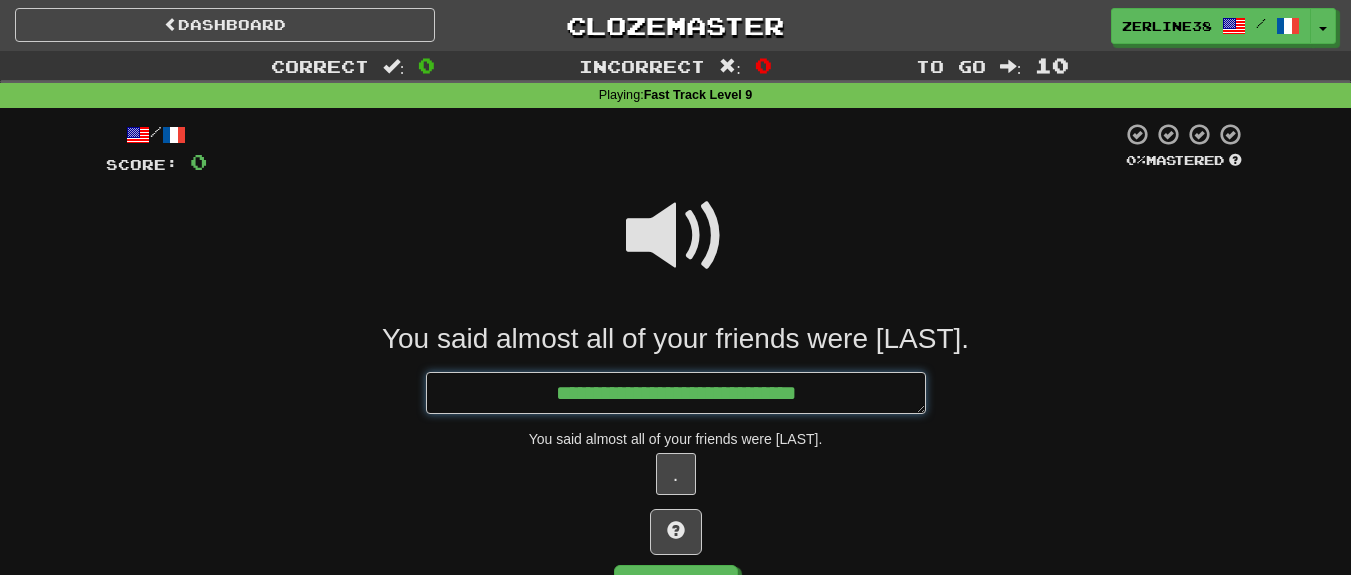 type on "*" 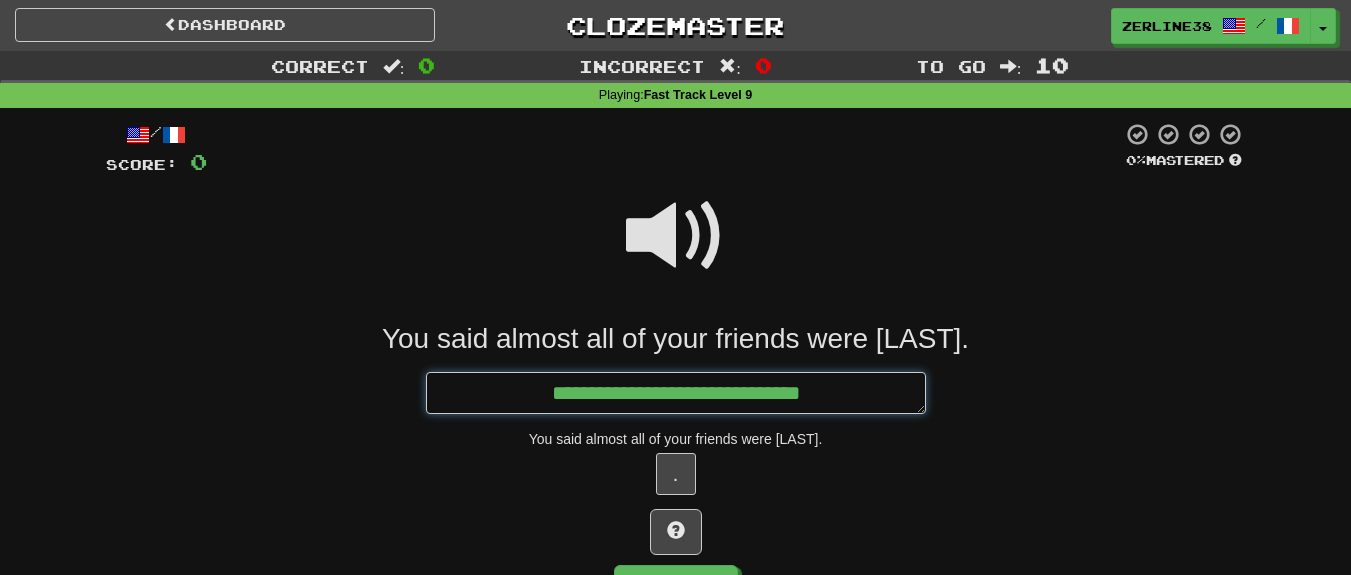 type on "*" 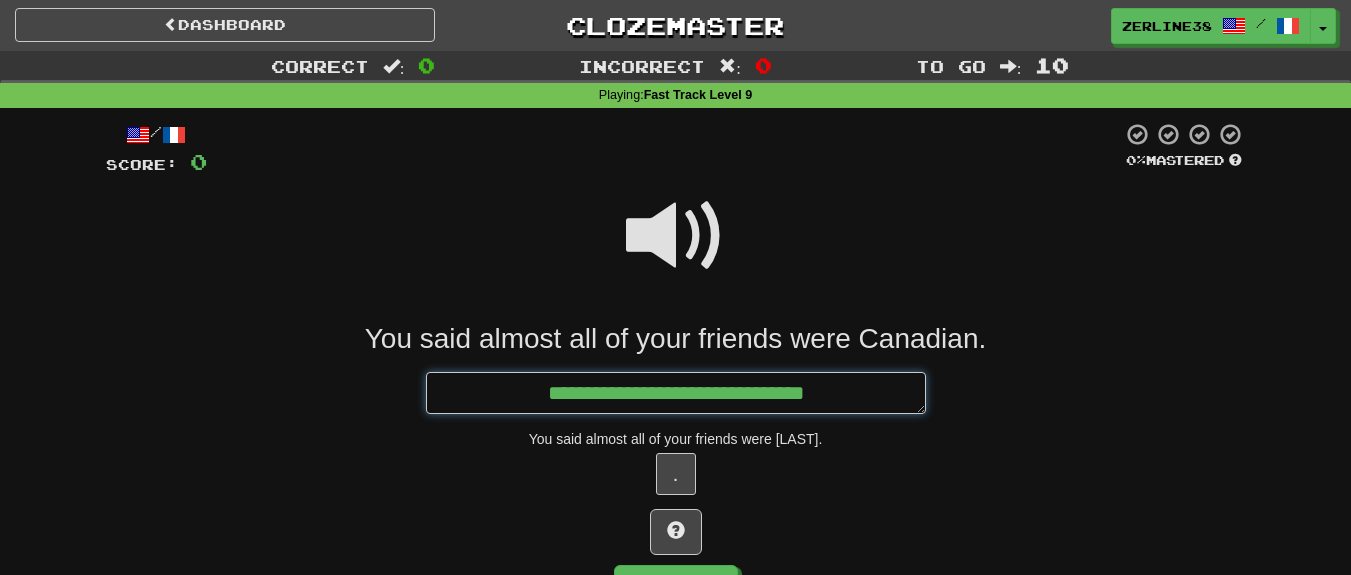 type on "*" 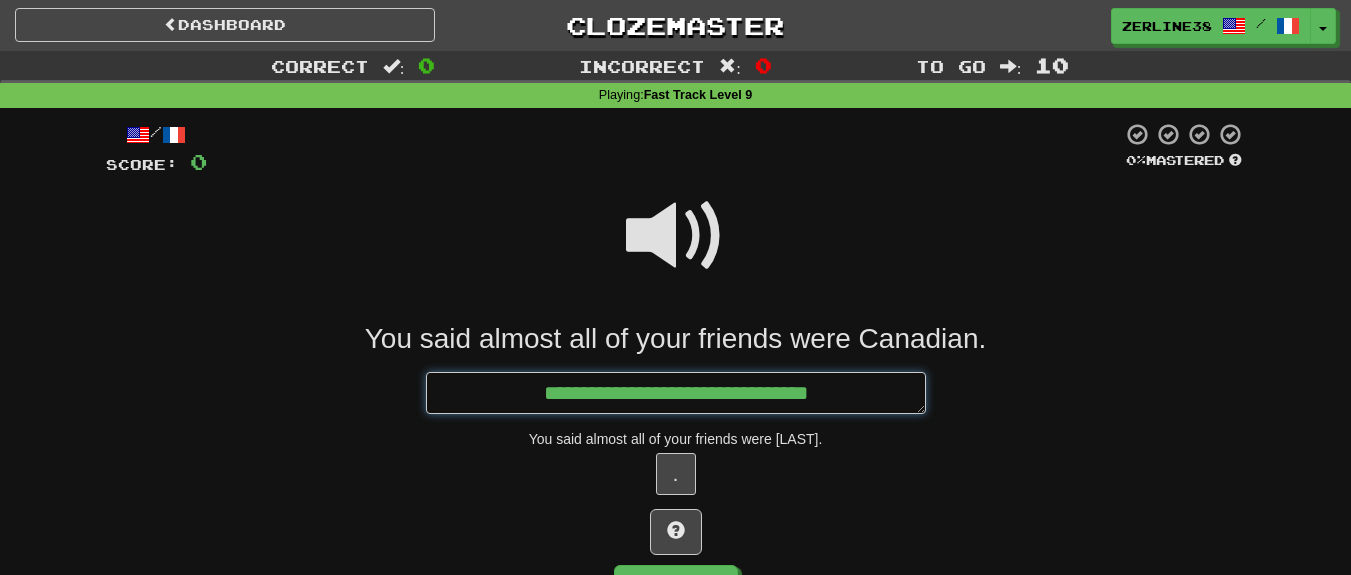 type on "*" 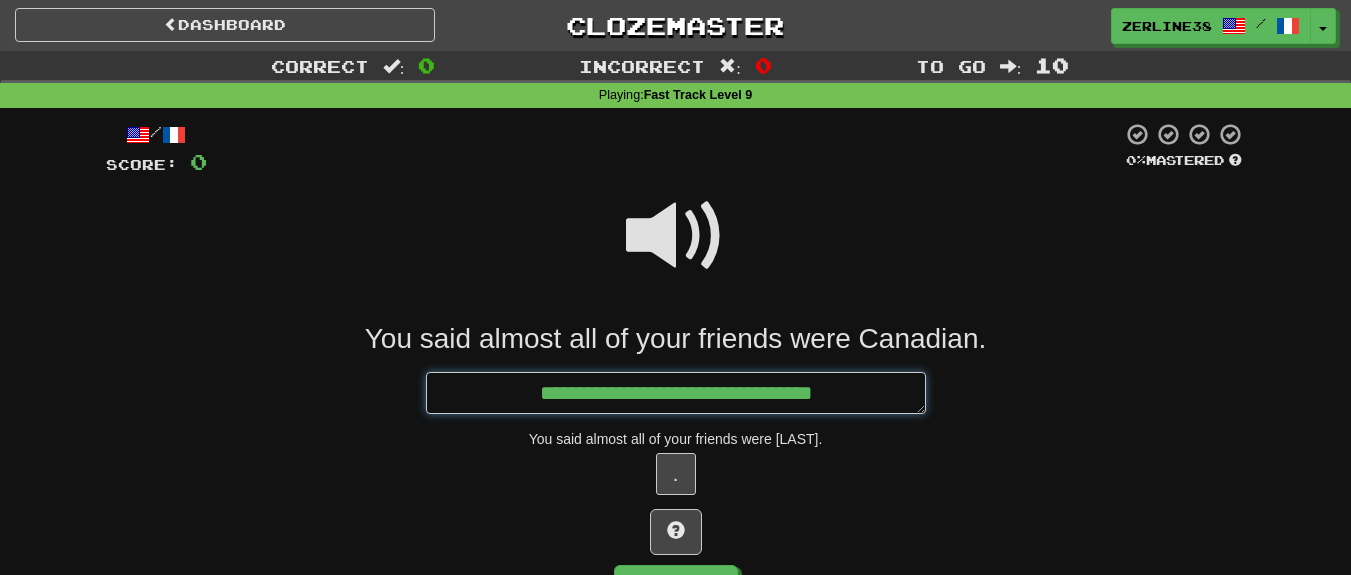 type on "*" 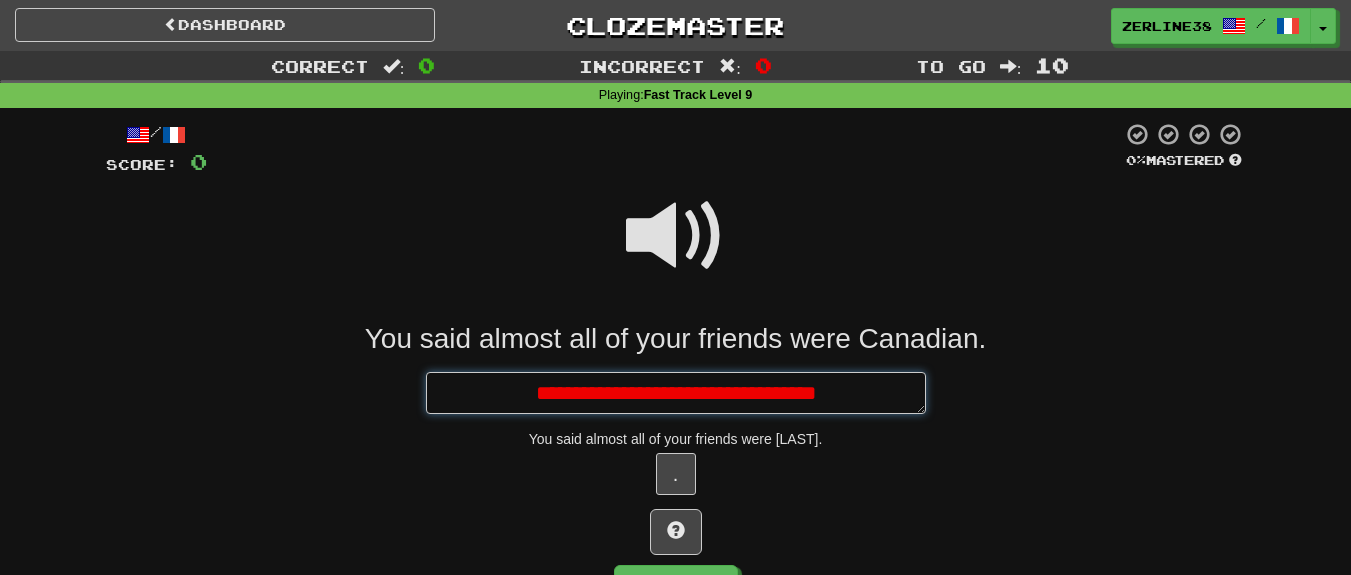 type on "*" 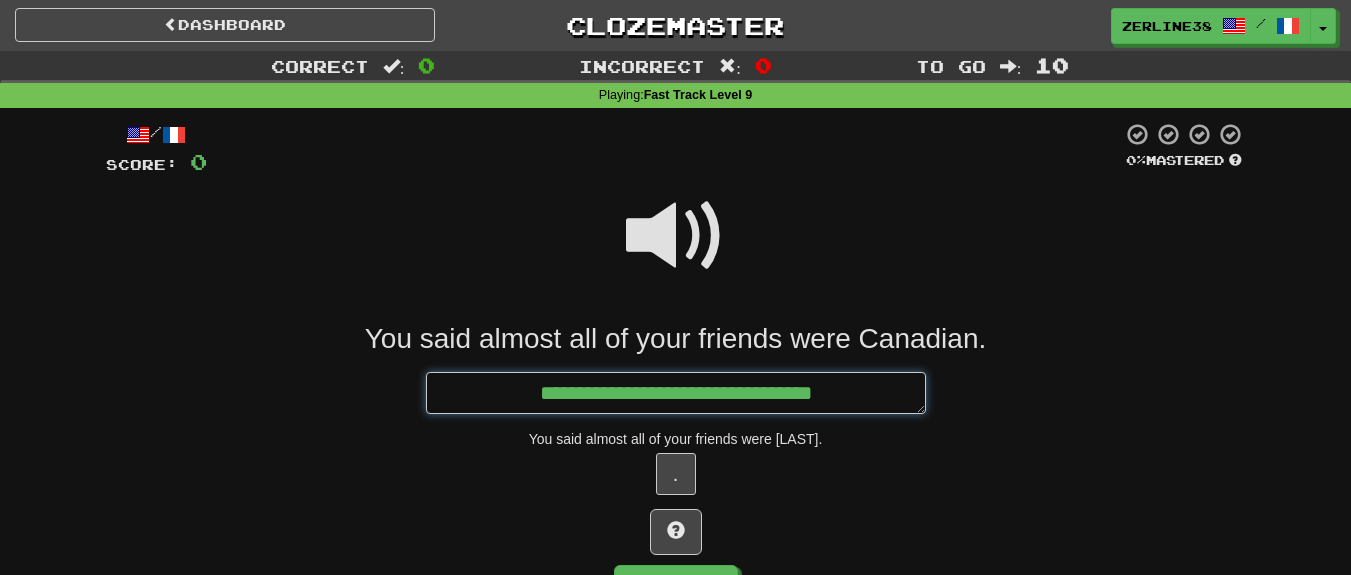 type on "*" 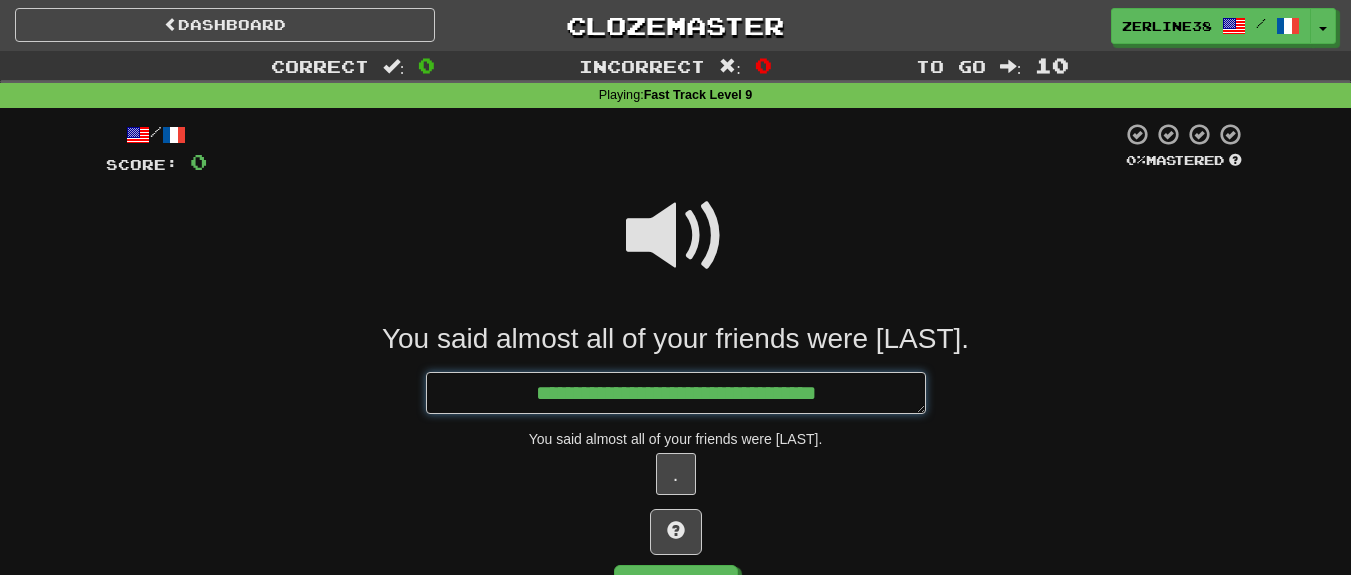 type on "*" 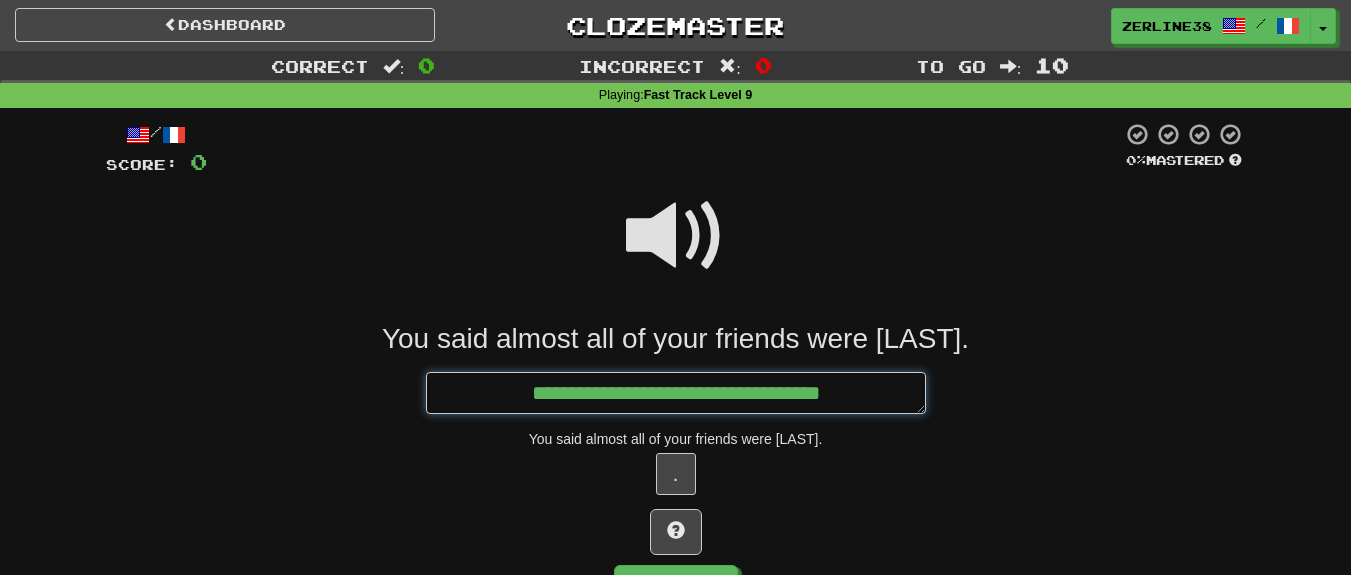 type on "*" 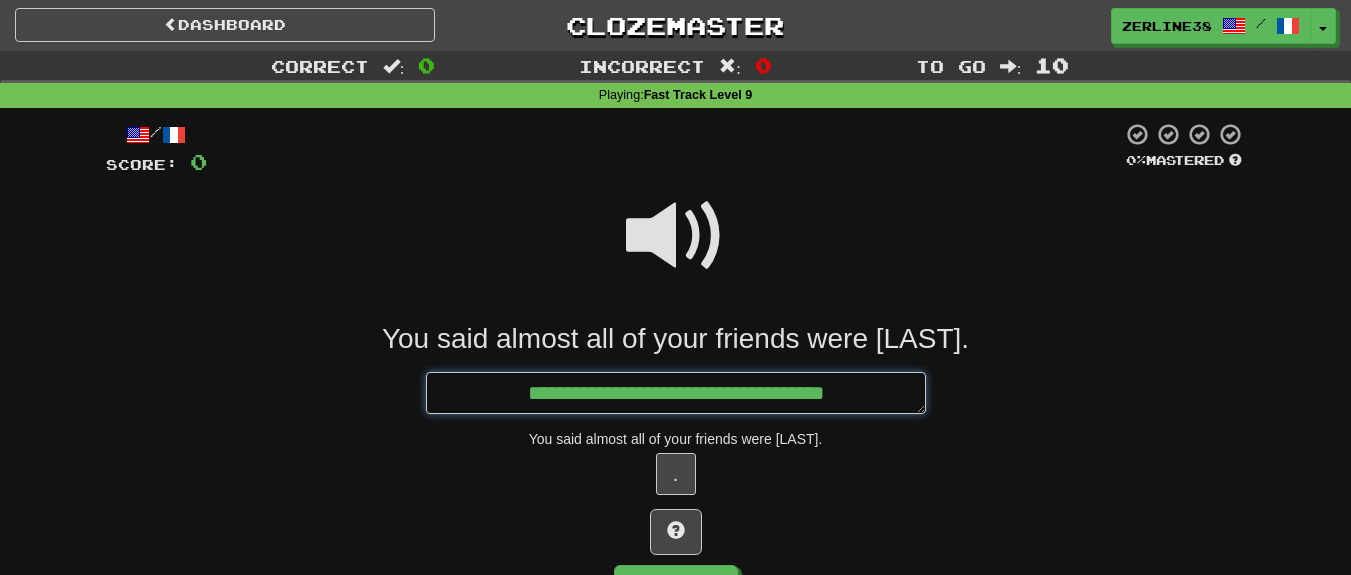 type on "*" 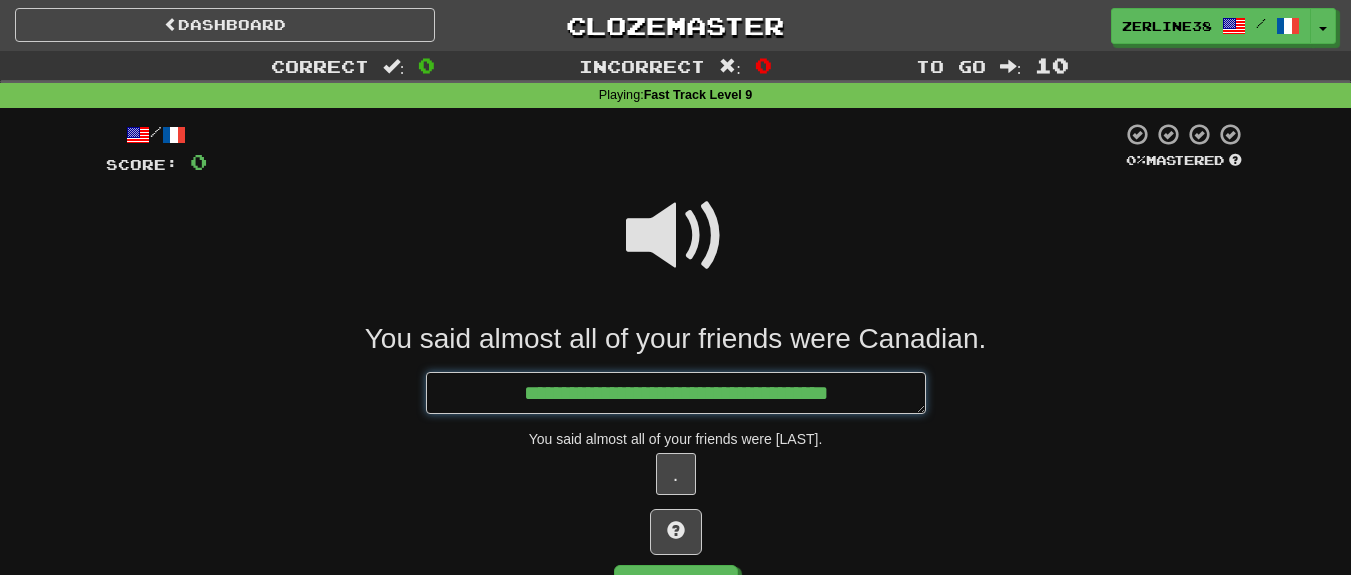 type on "*" 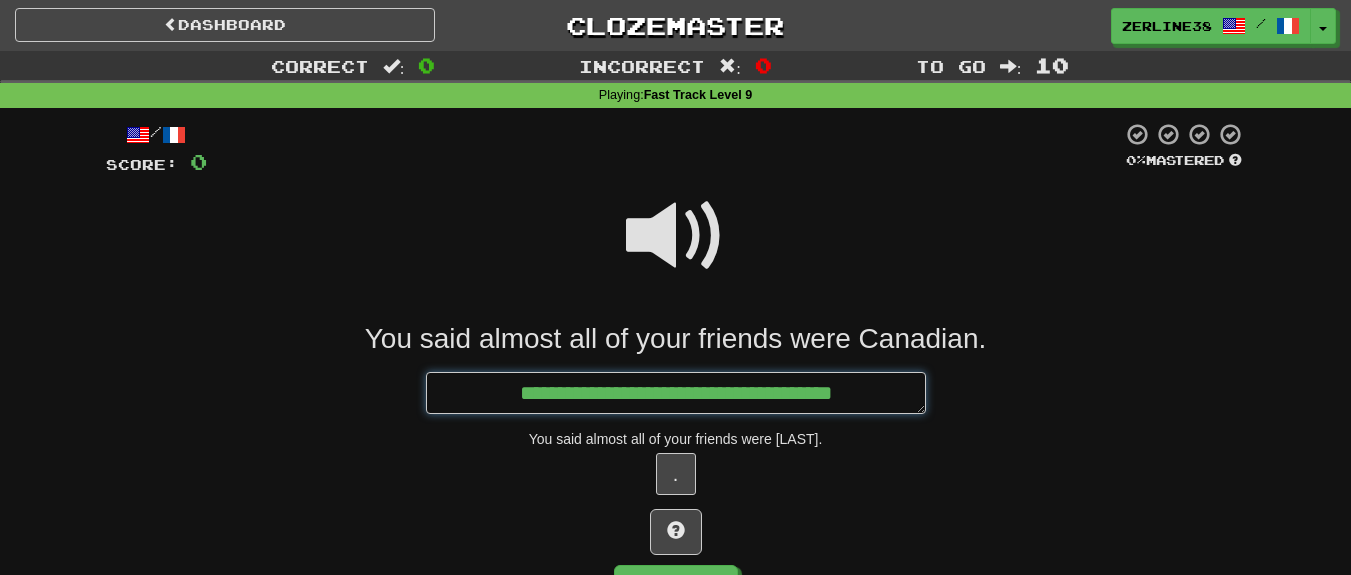 type on "*" 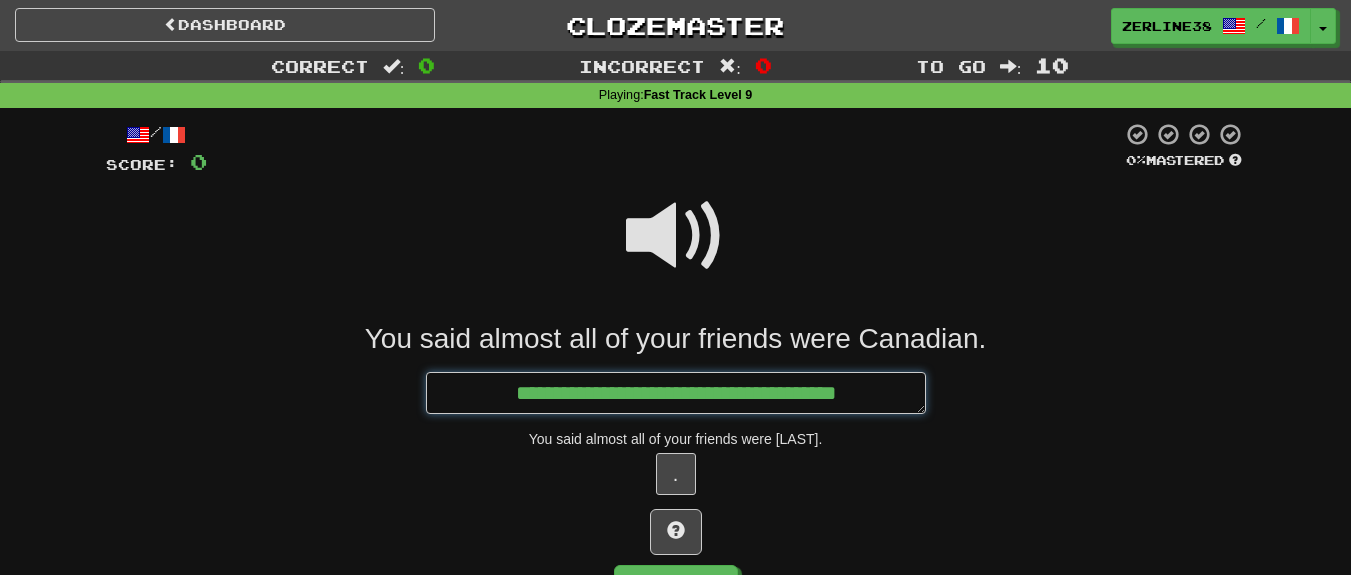 type on "*" 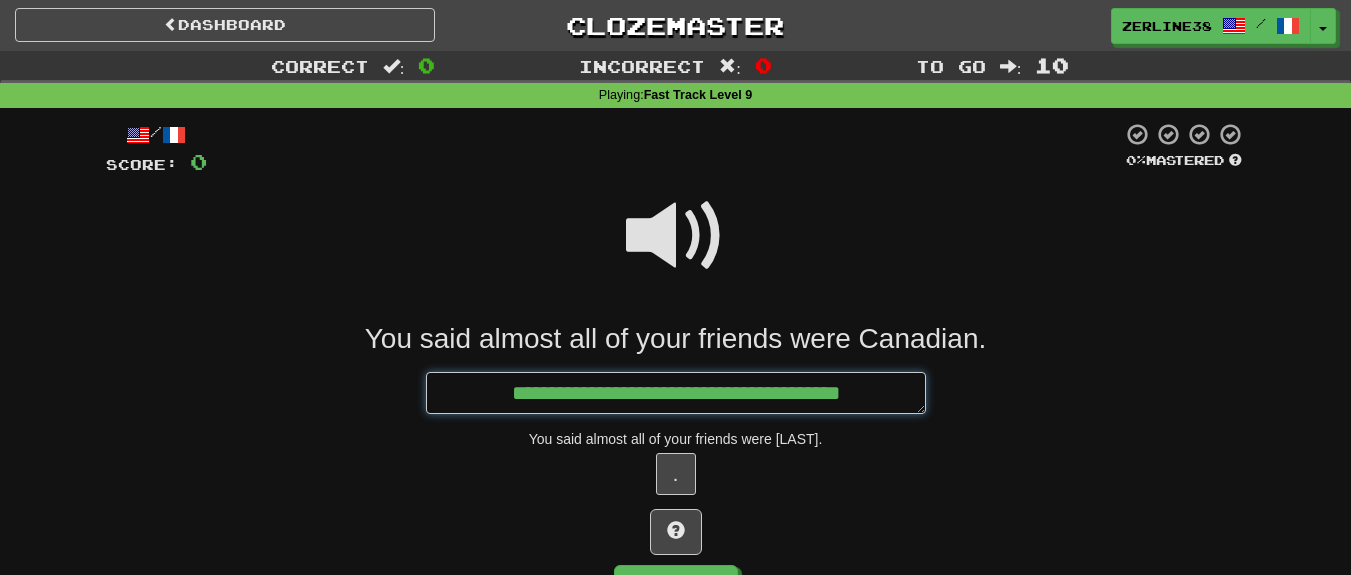 type on "*" 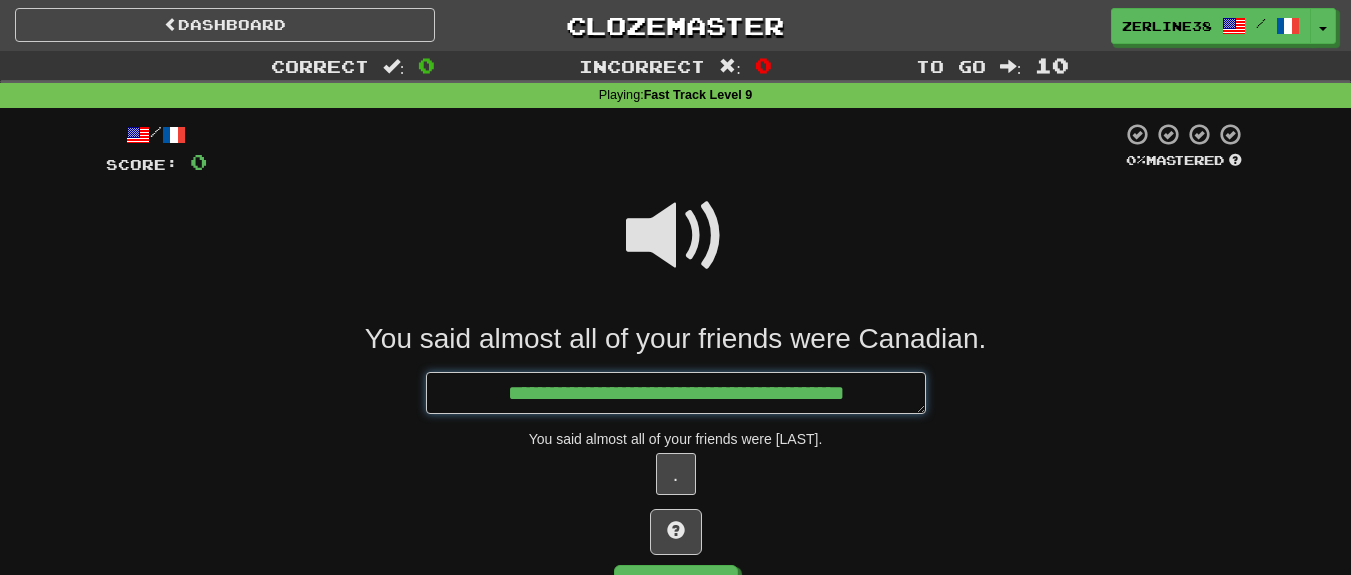 type on "*" 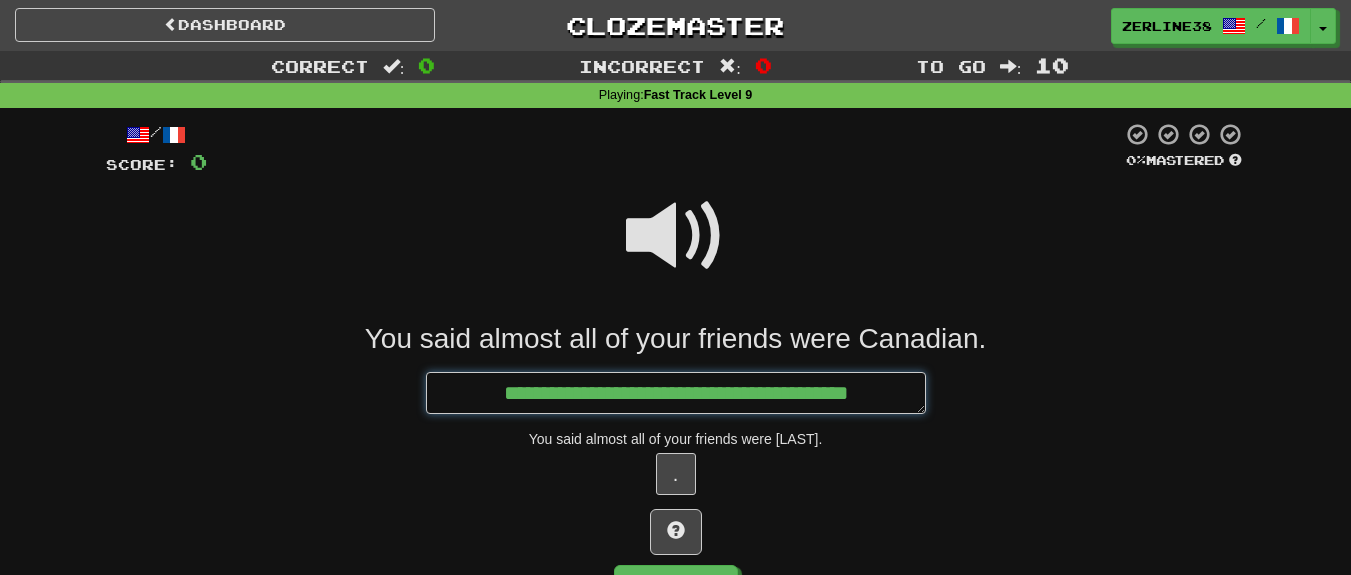 type on "*" 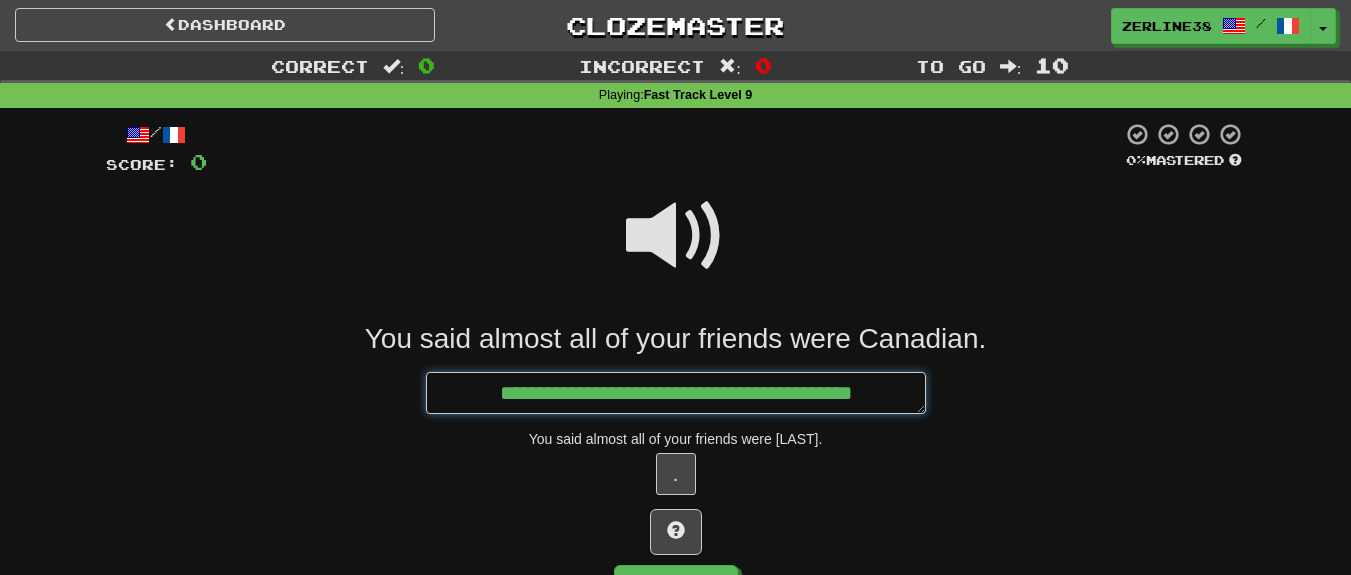 type on "*" 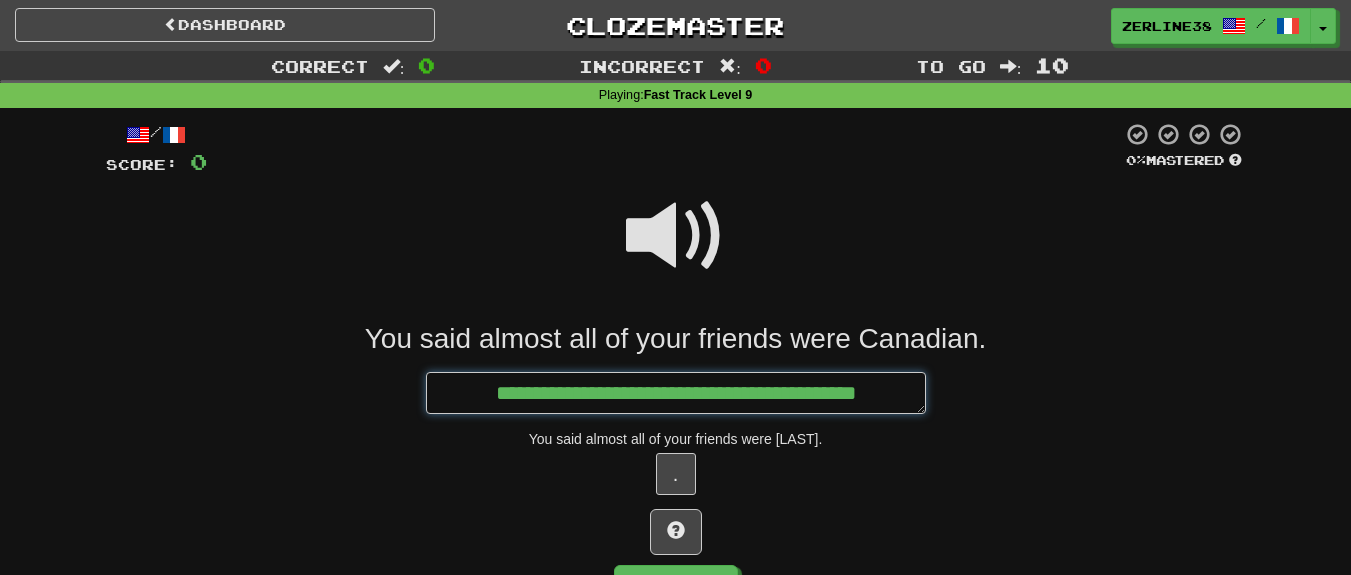 type on "*" 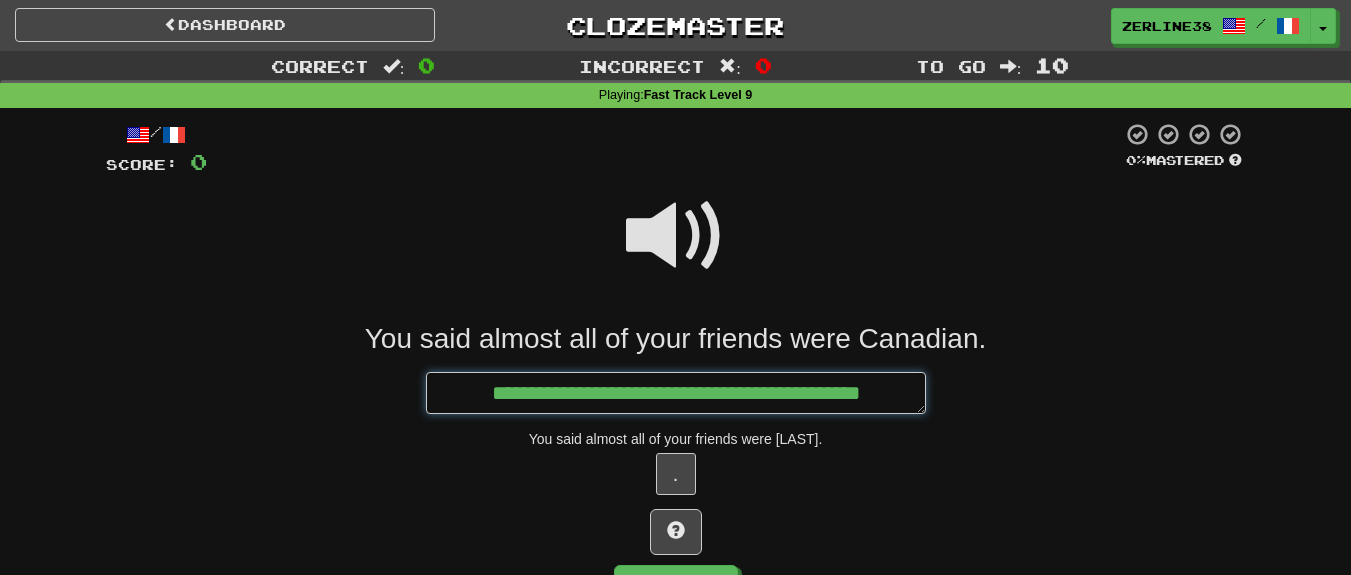 type on "*" 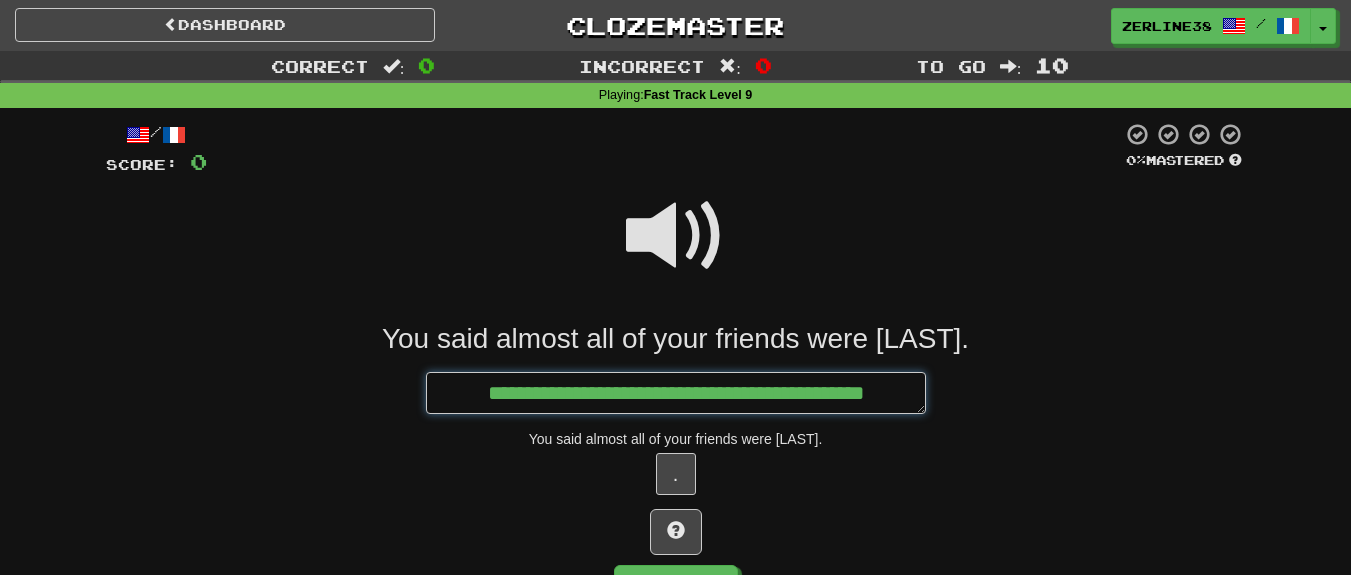 type on "*" 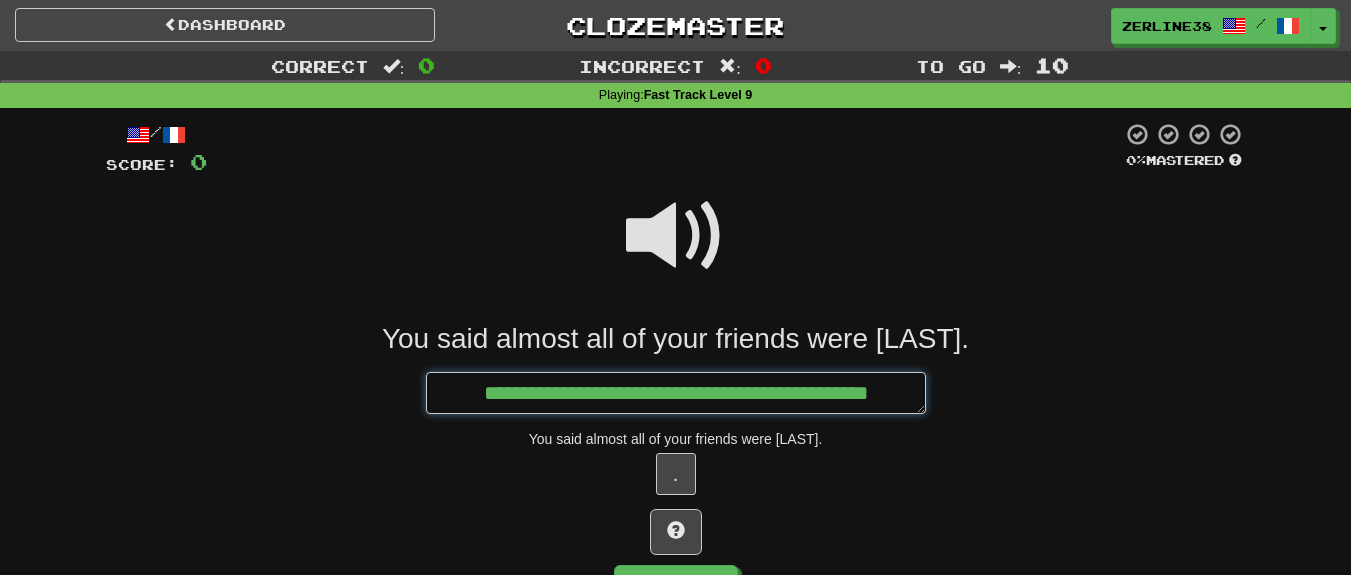 type on "*" 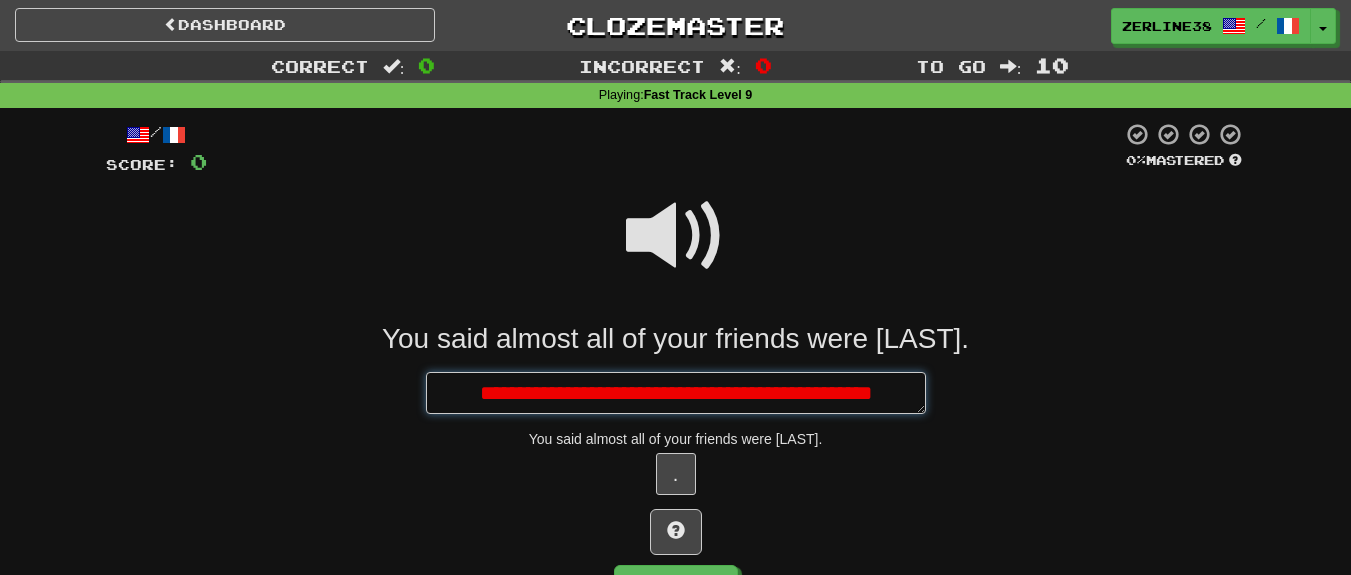 type on "*" 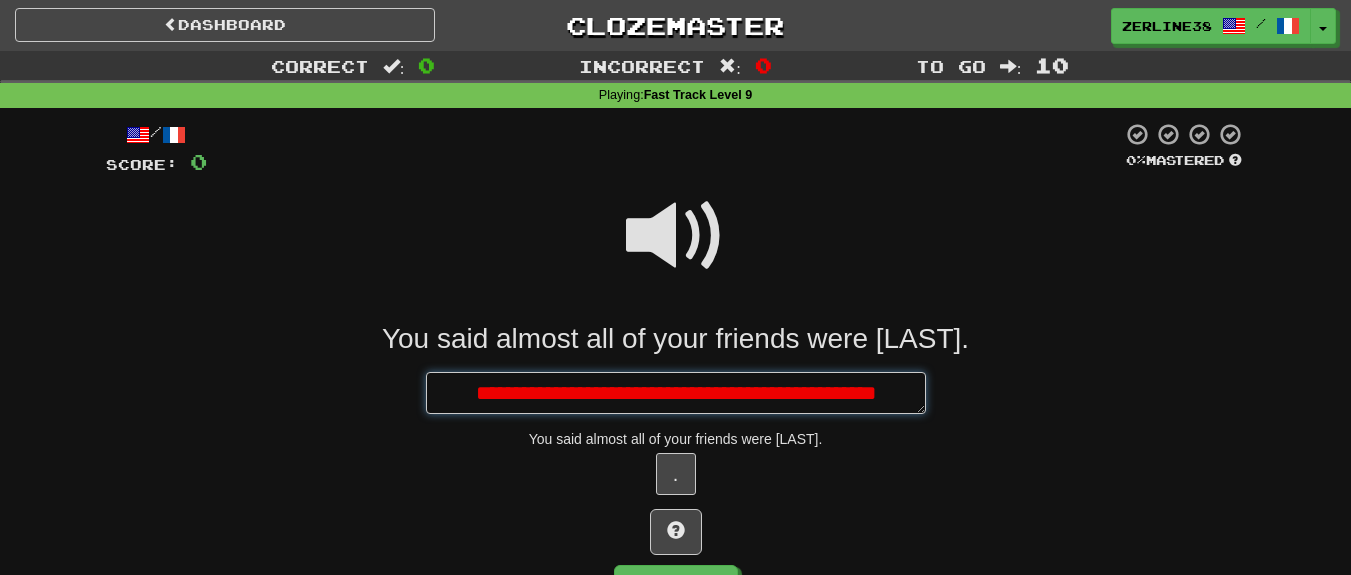type on "*" 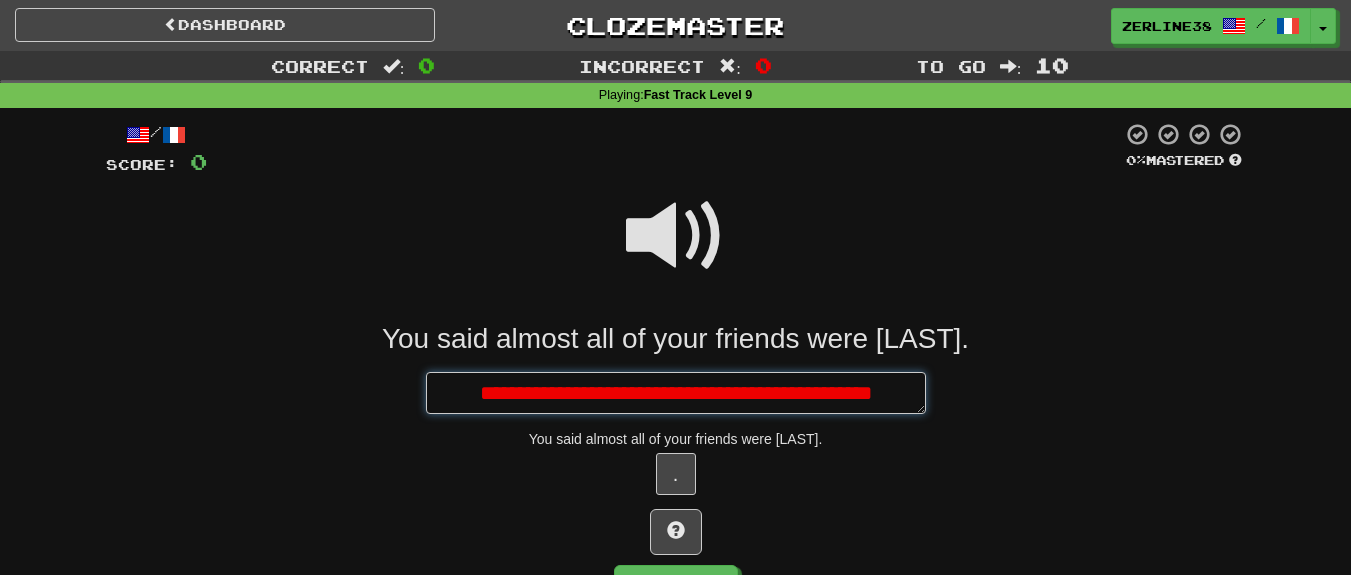 type on "*" 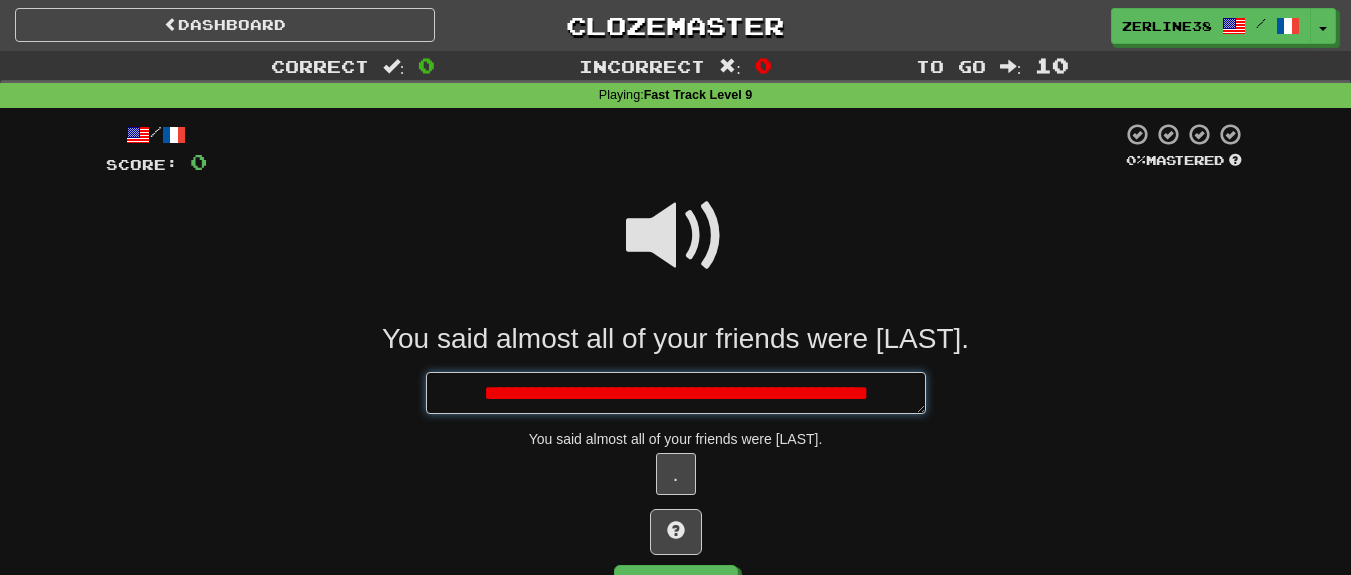 type on "*" 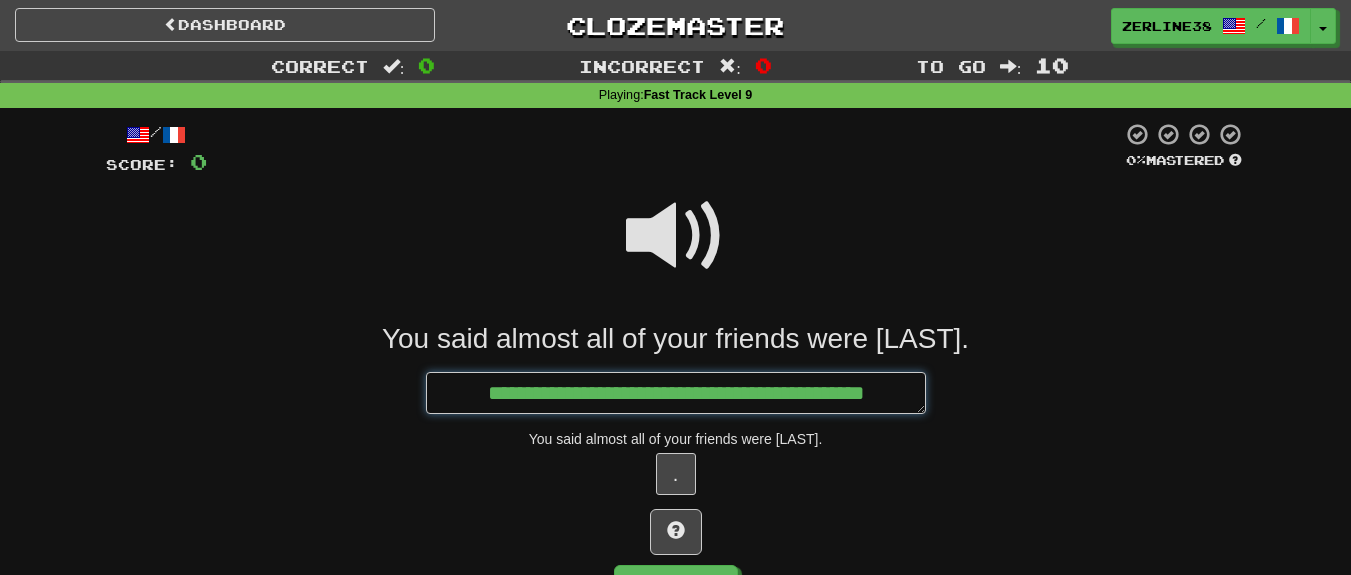 type on "*" 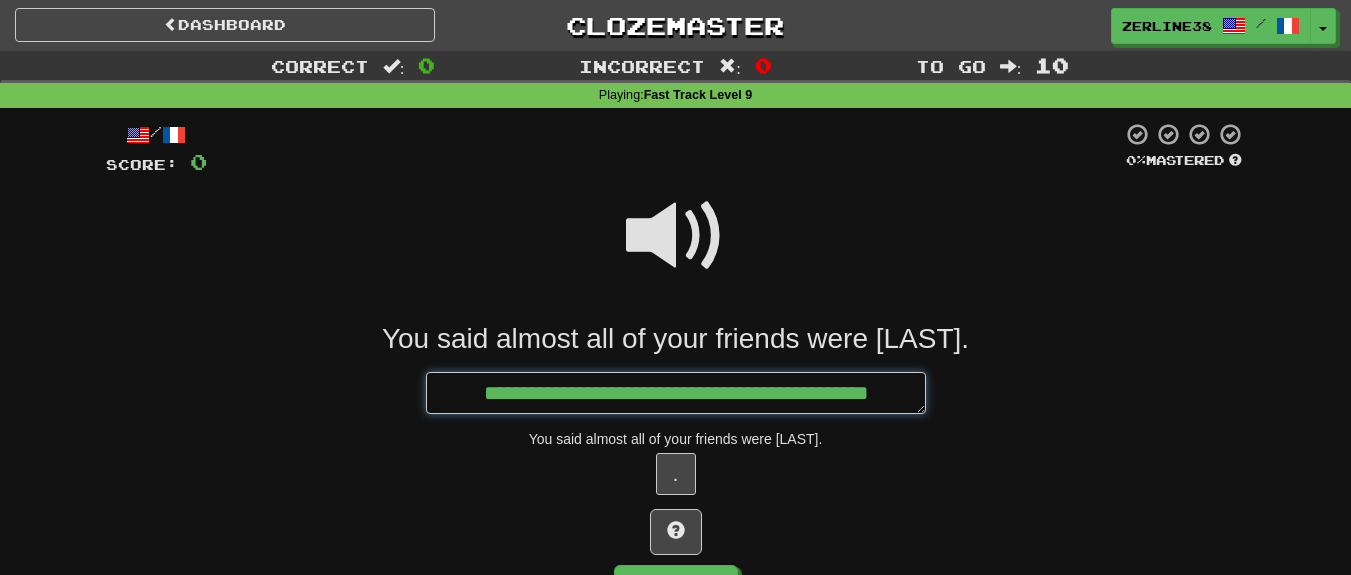 type on "*" 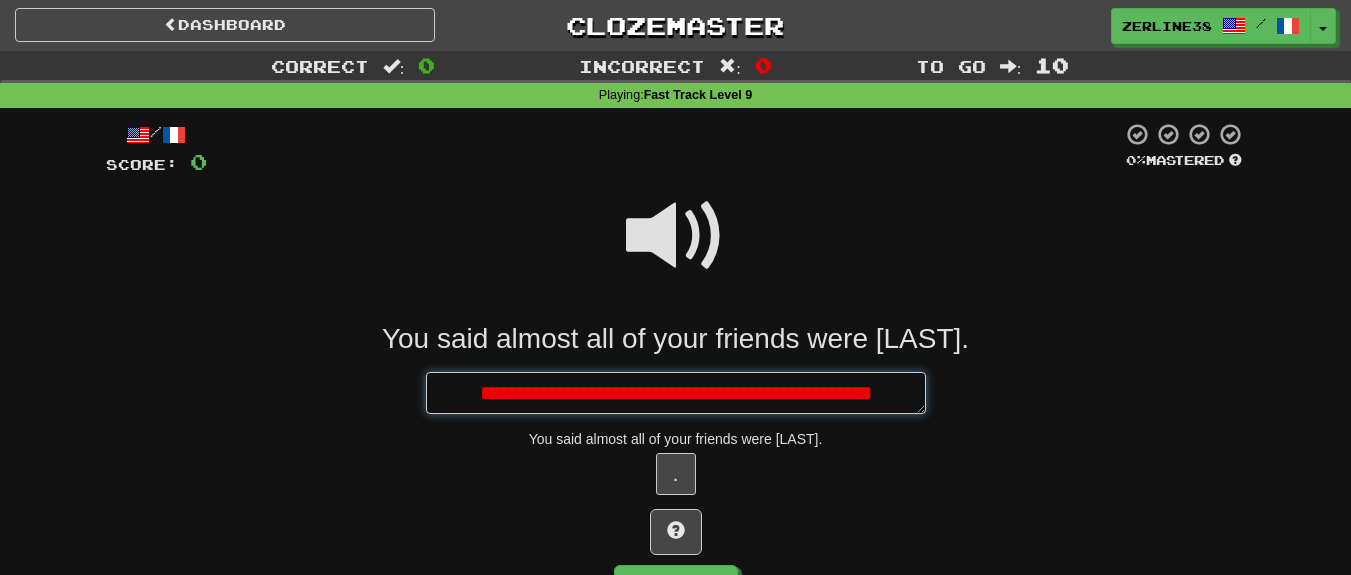 type on "*" 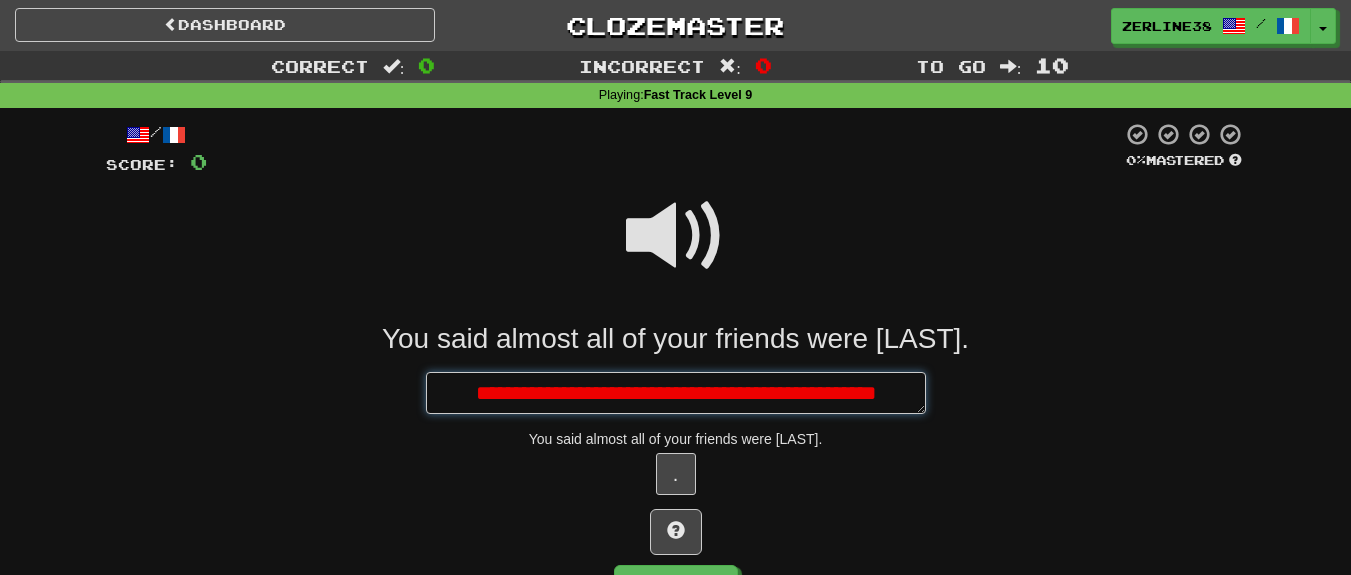 type on "*" 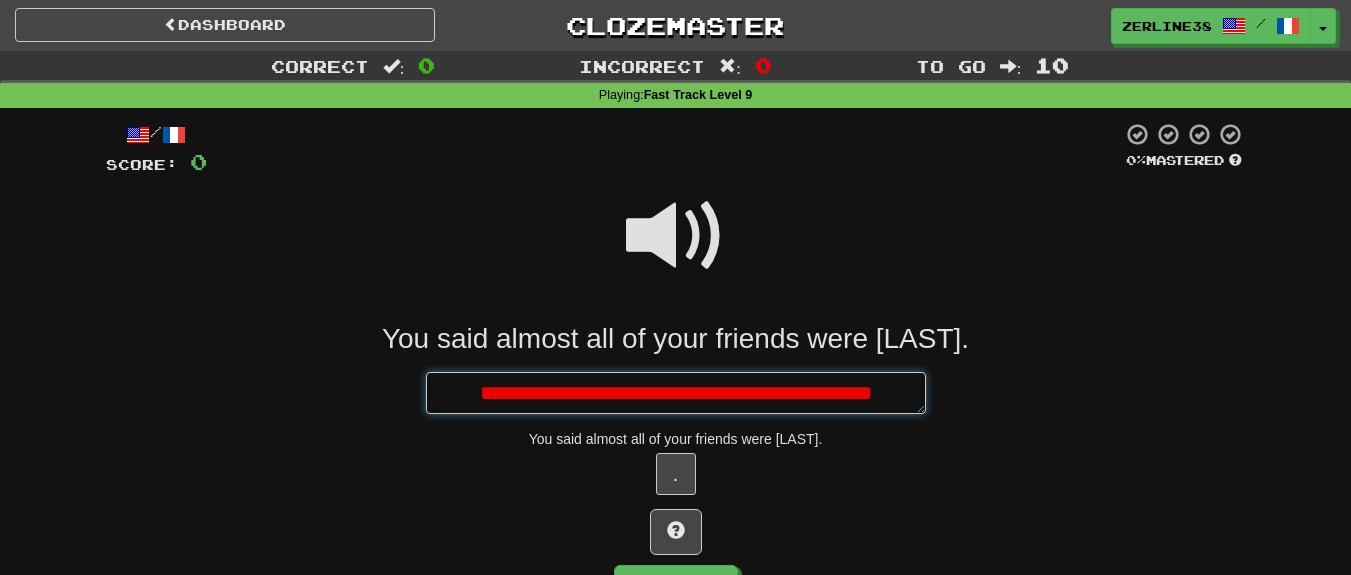 type on "*" 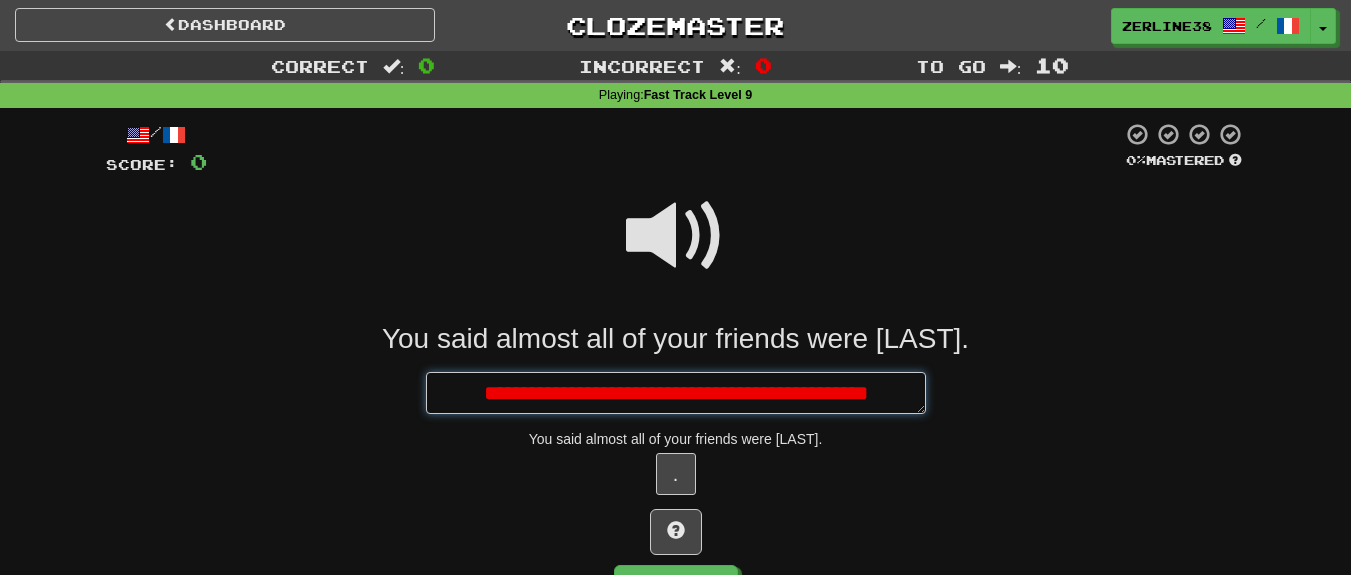 type on "*" 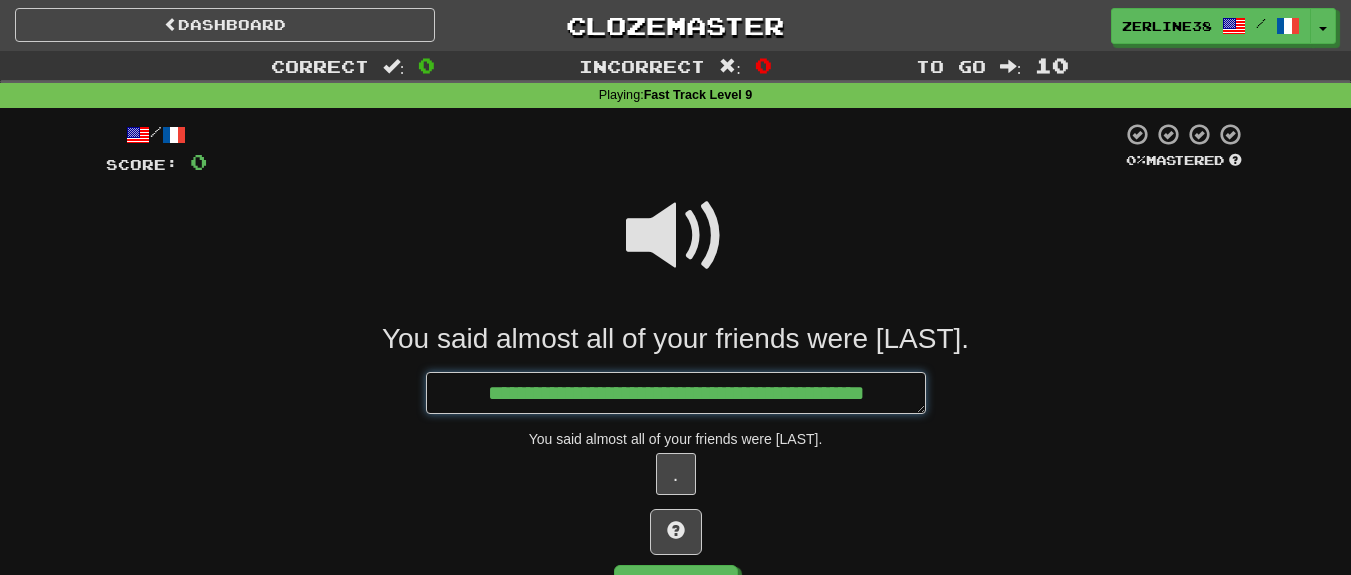 type on "*" 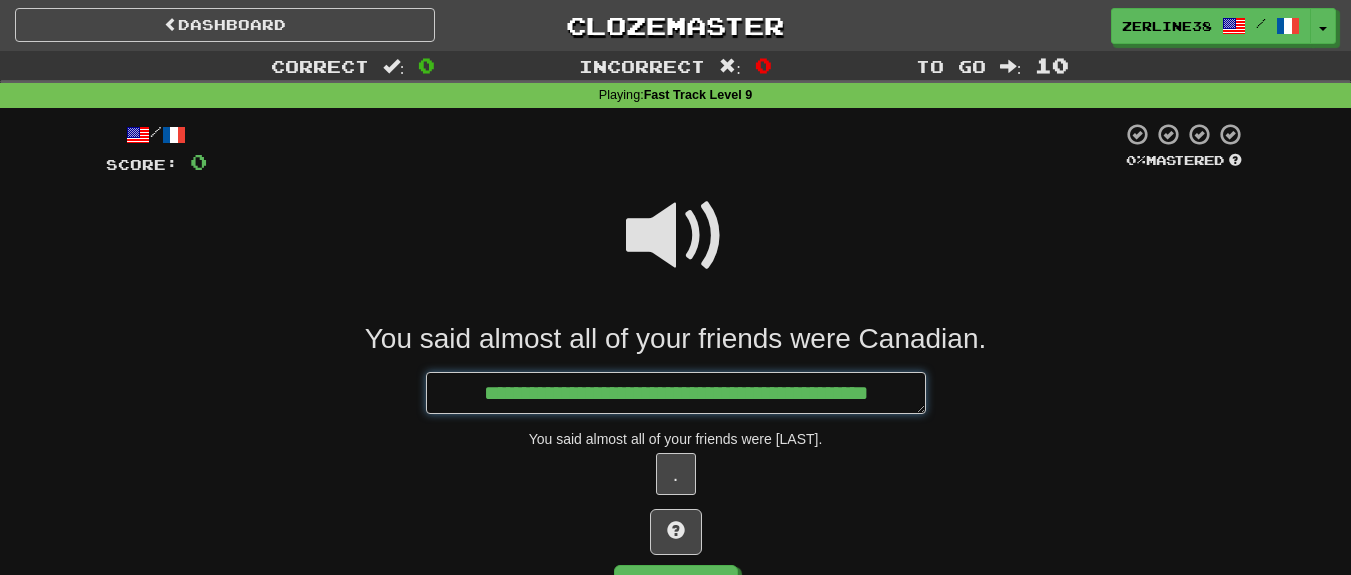 type on "*" 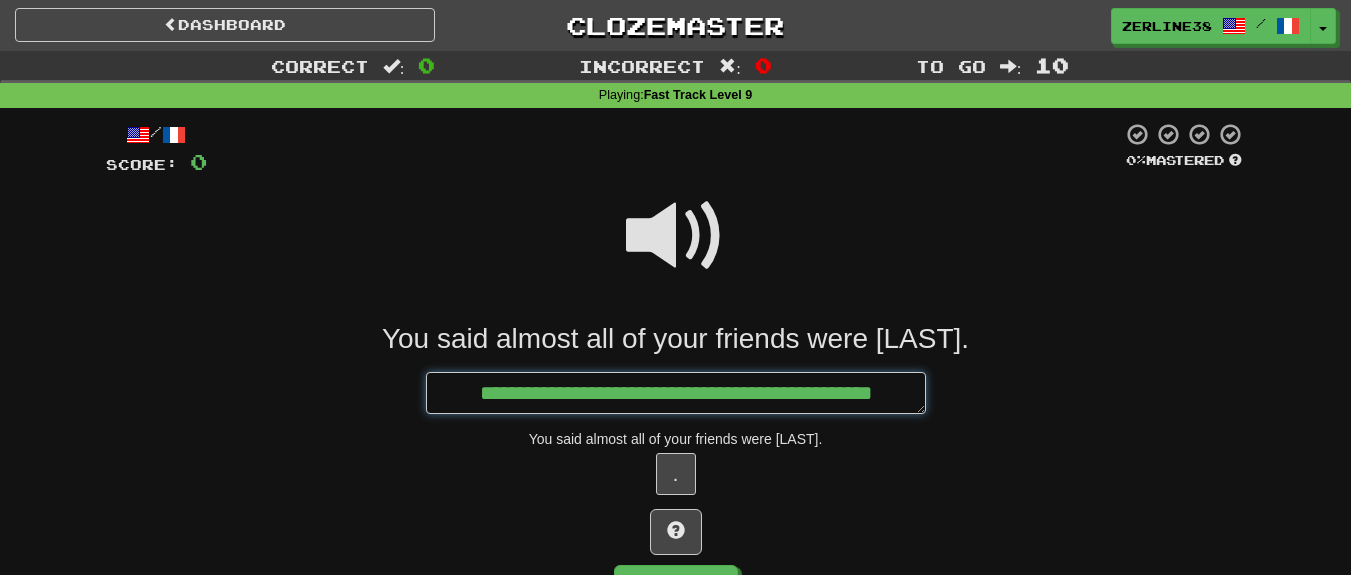 type on "*" 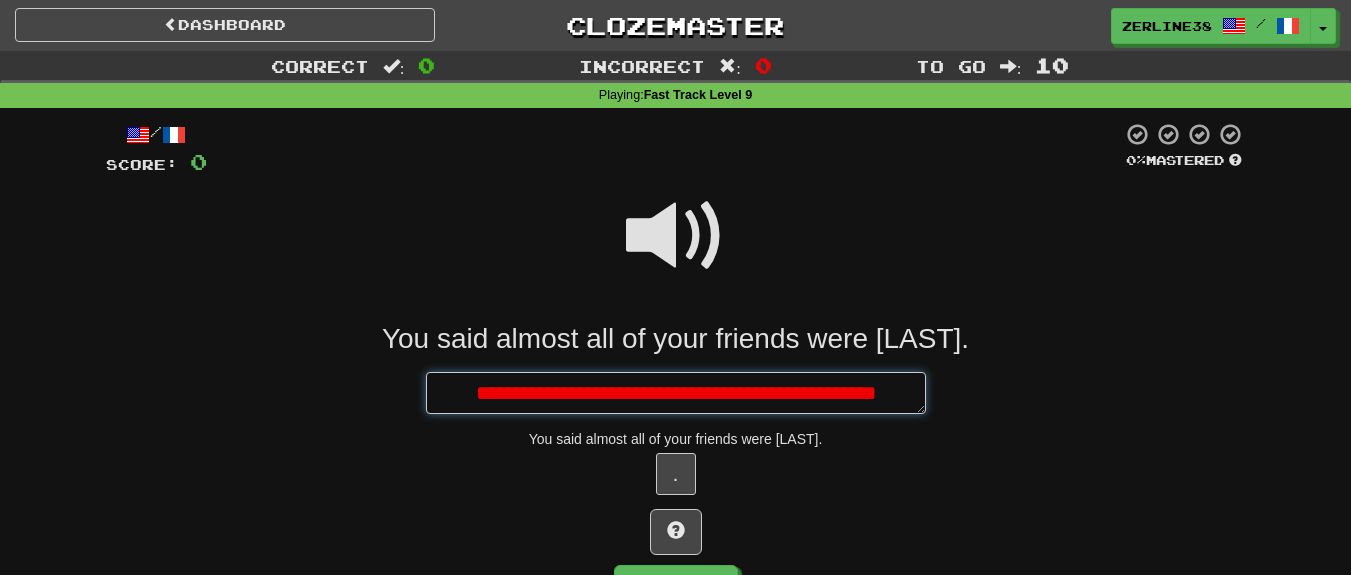 type on "*" 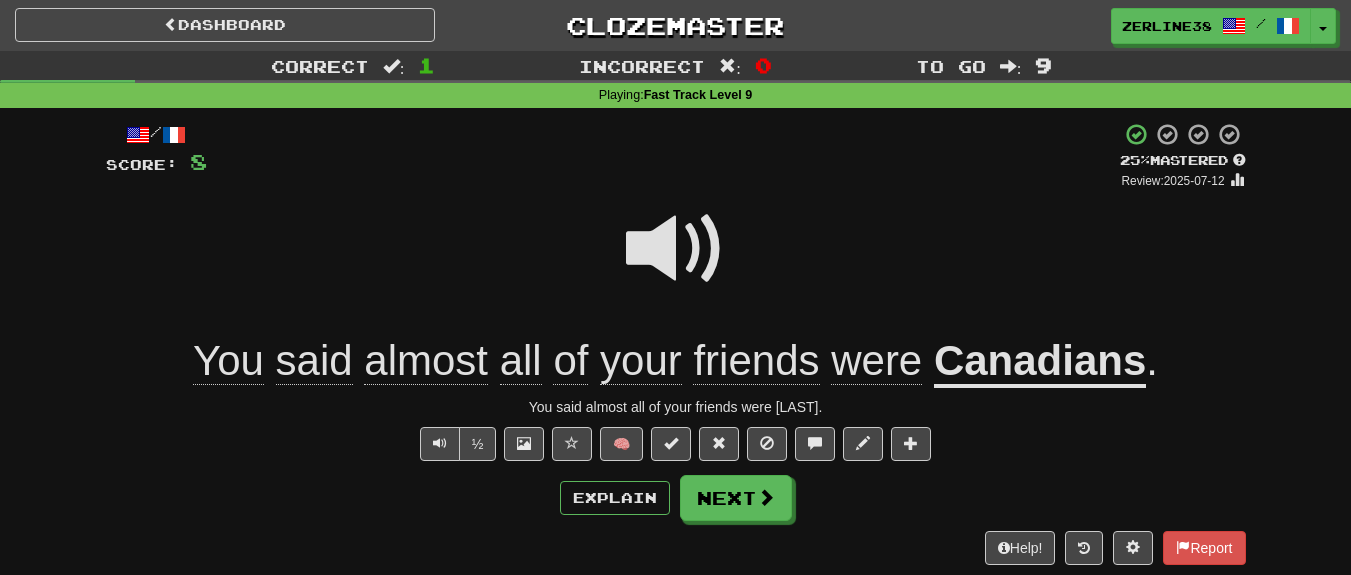click at bounding box center [676, 249] 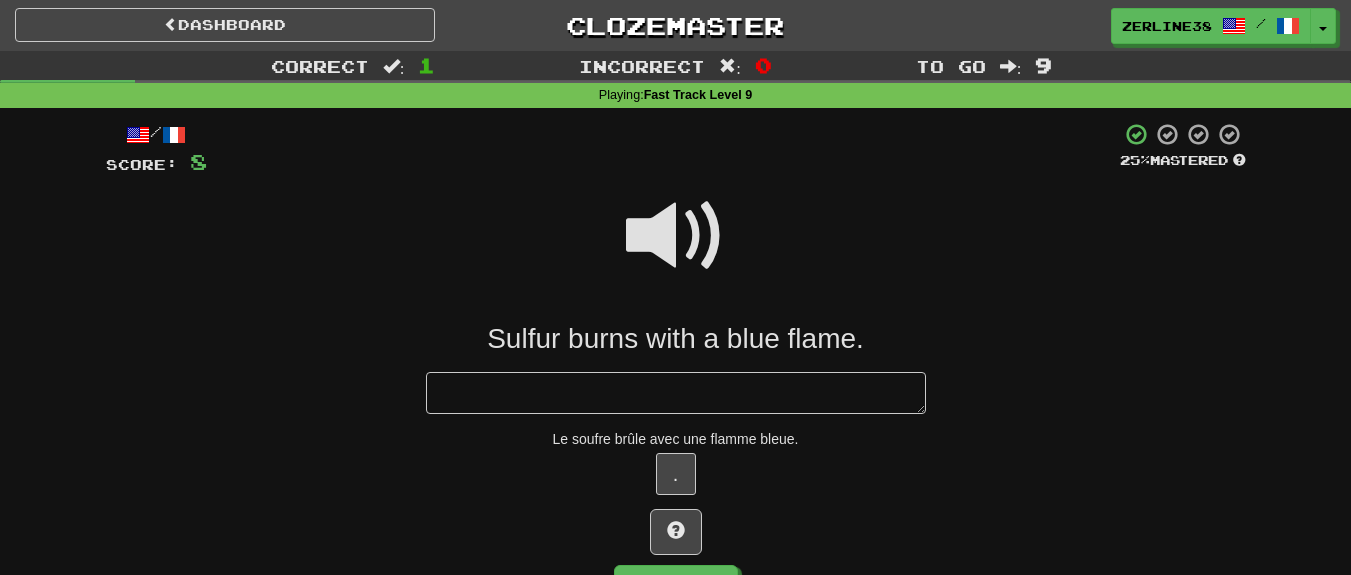 type on "*" 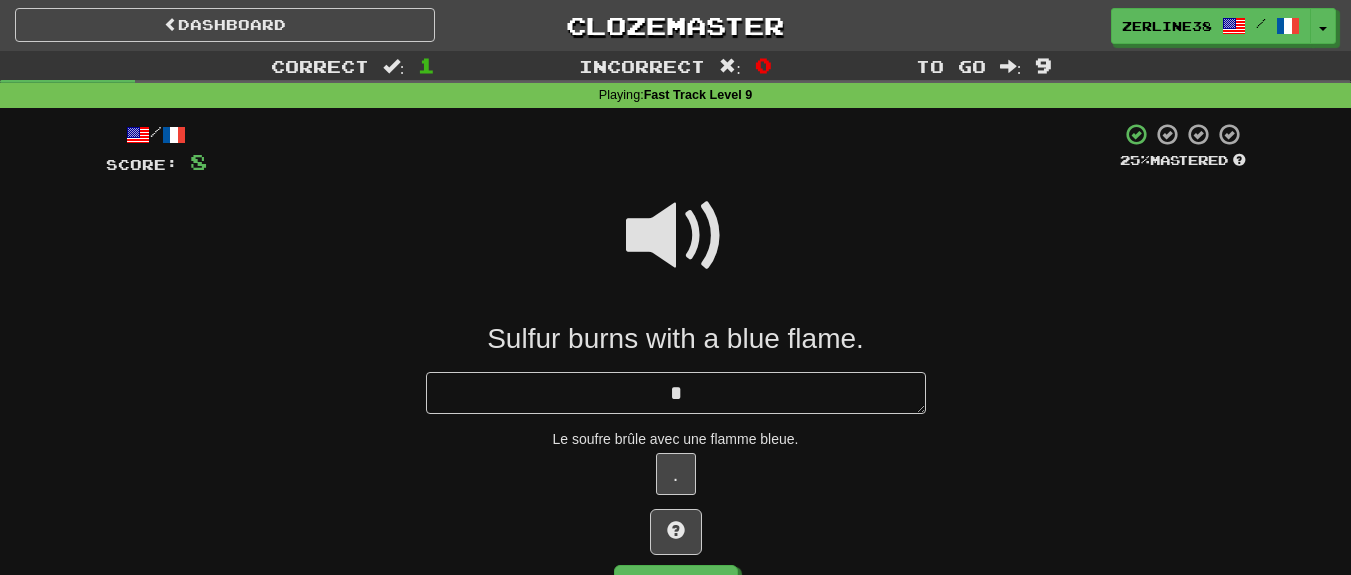 type on "*" 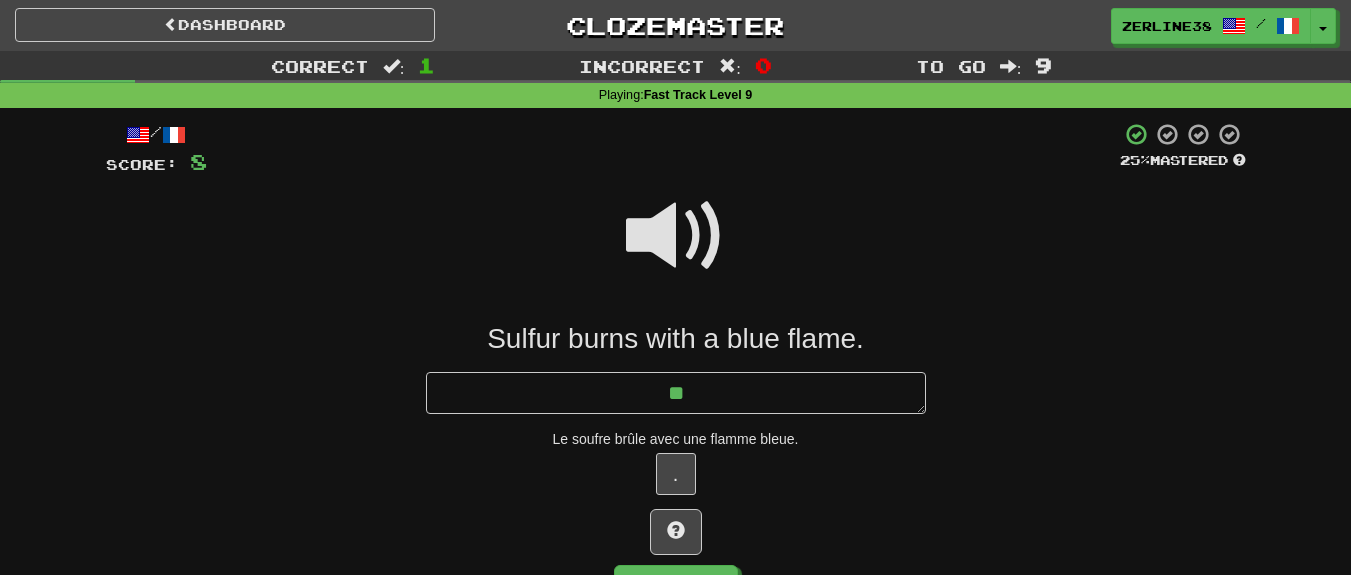 type on "*" 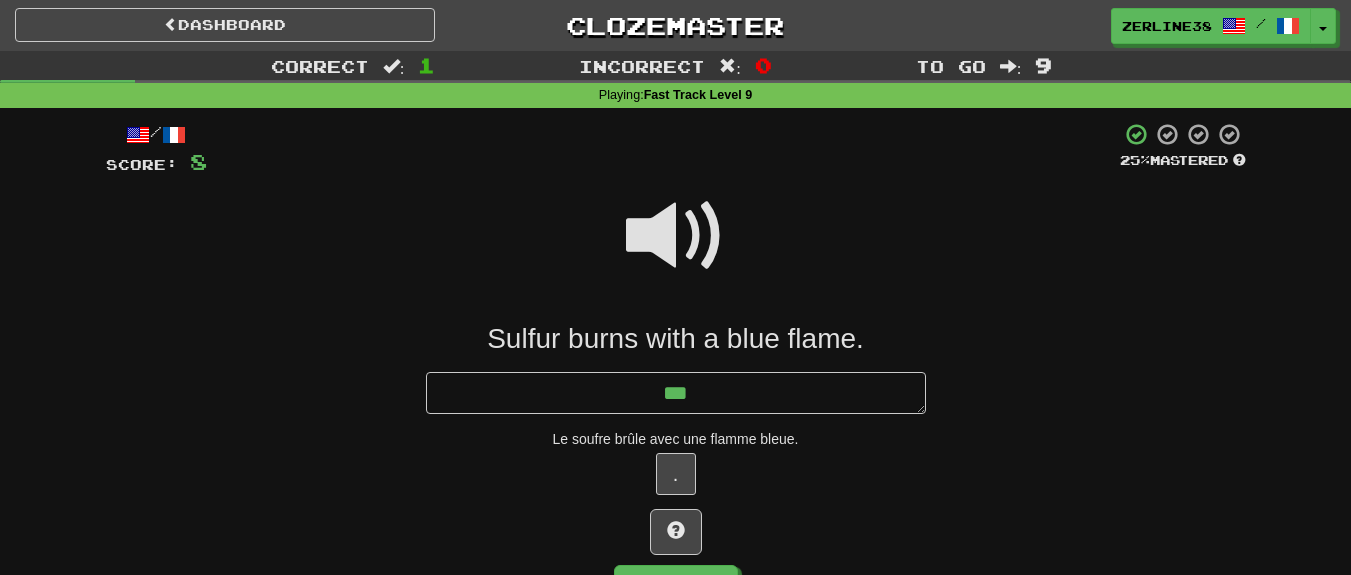 type on "*" 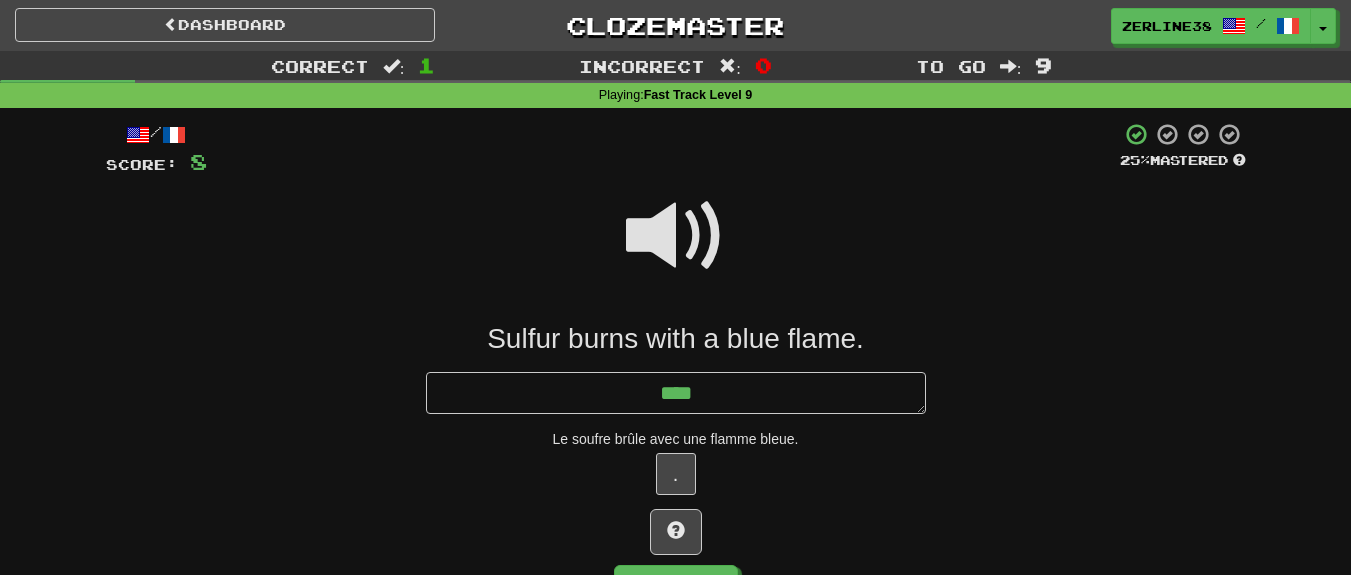 type on "*" 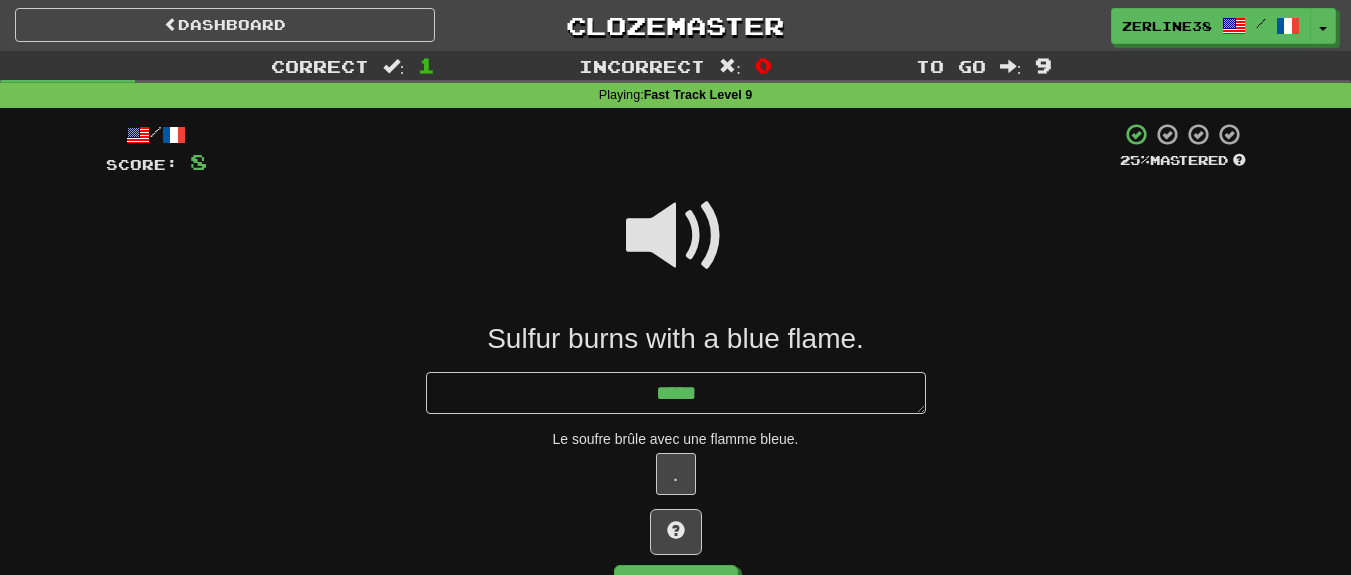 type on "*" 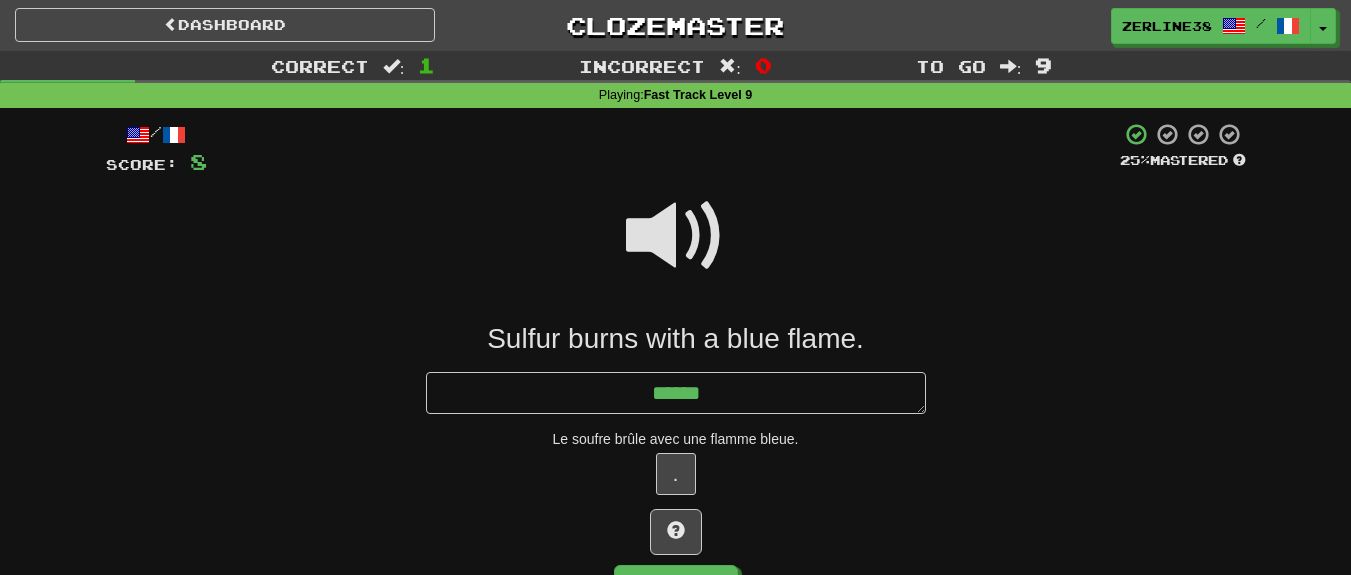 type on "*" 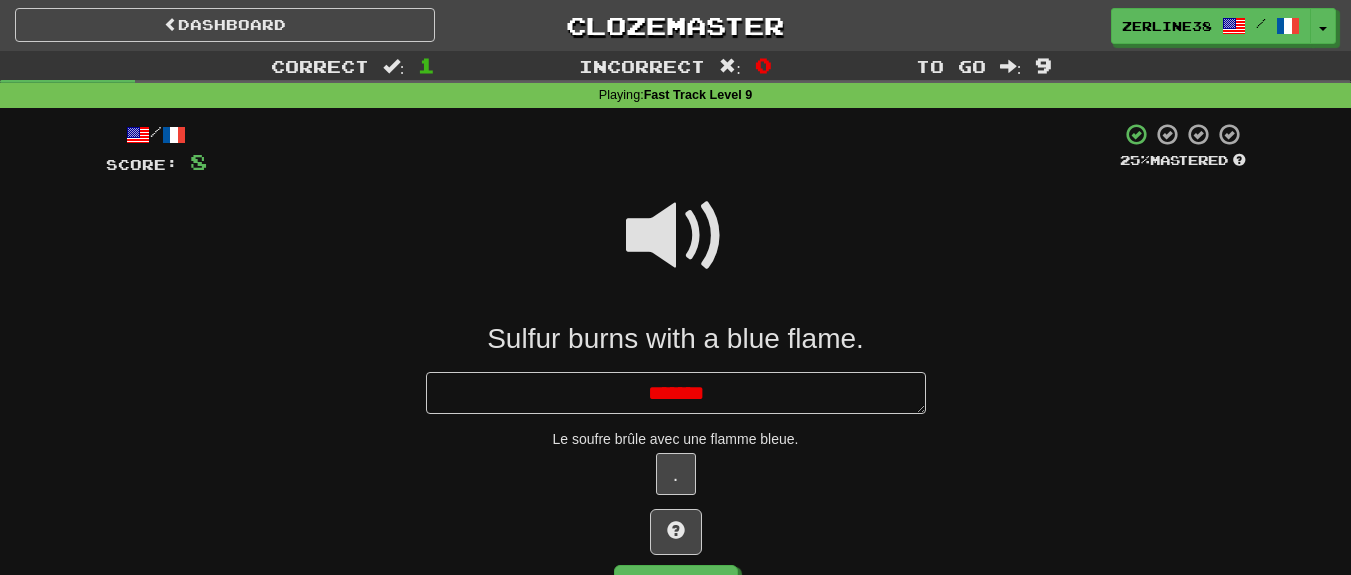 type 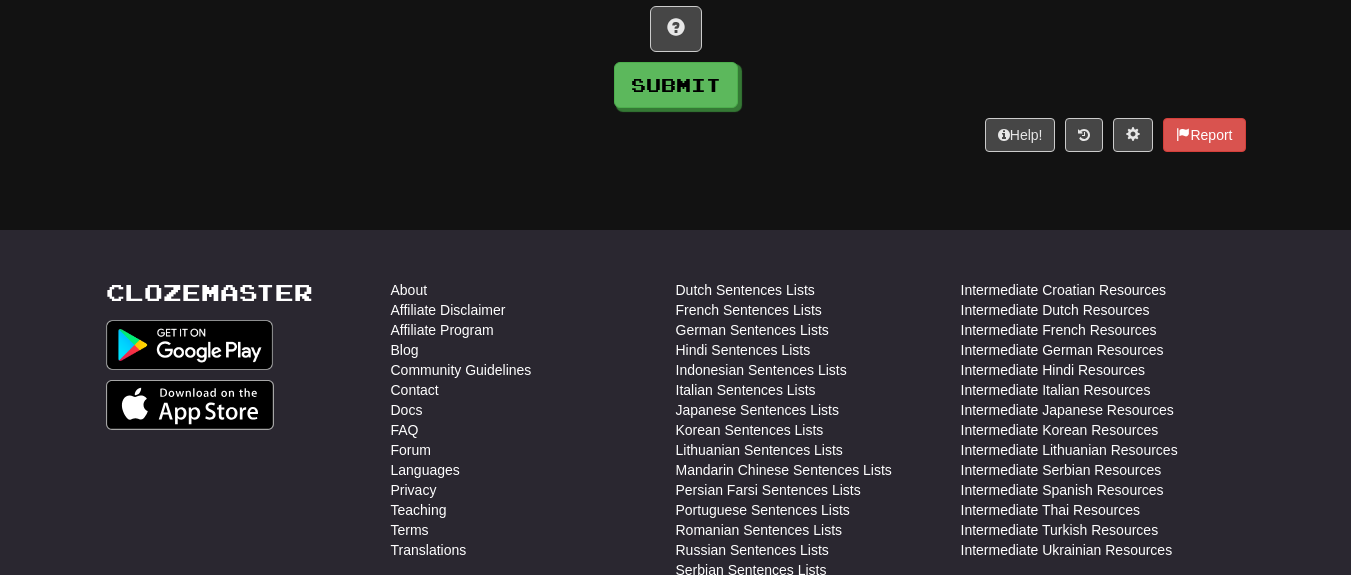 scroll, scrollTop: 106, scrollLeft: 0, axis: vertical 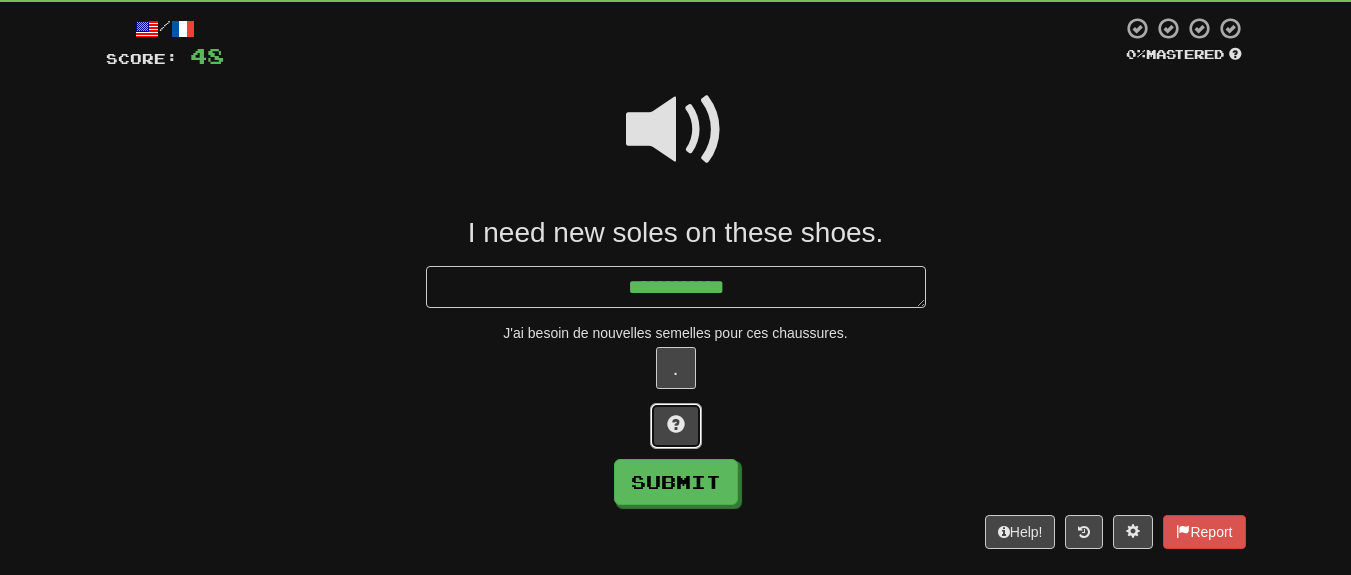 click at bounding box center (676, 426) 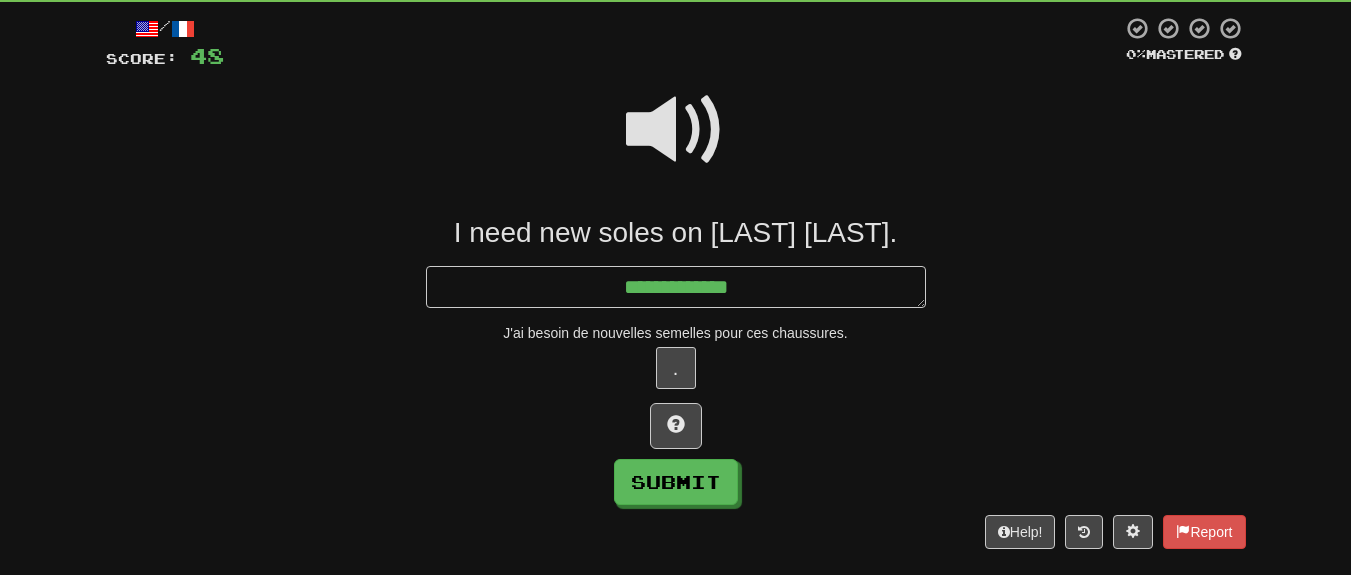 click at bounding box center (676, 130) 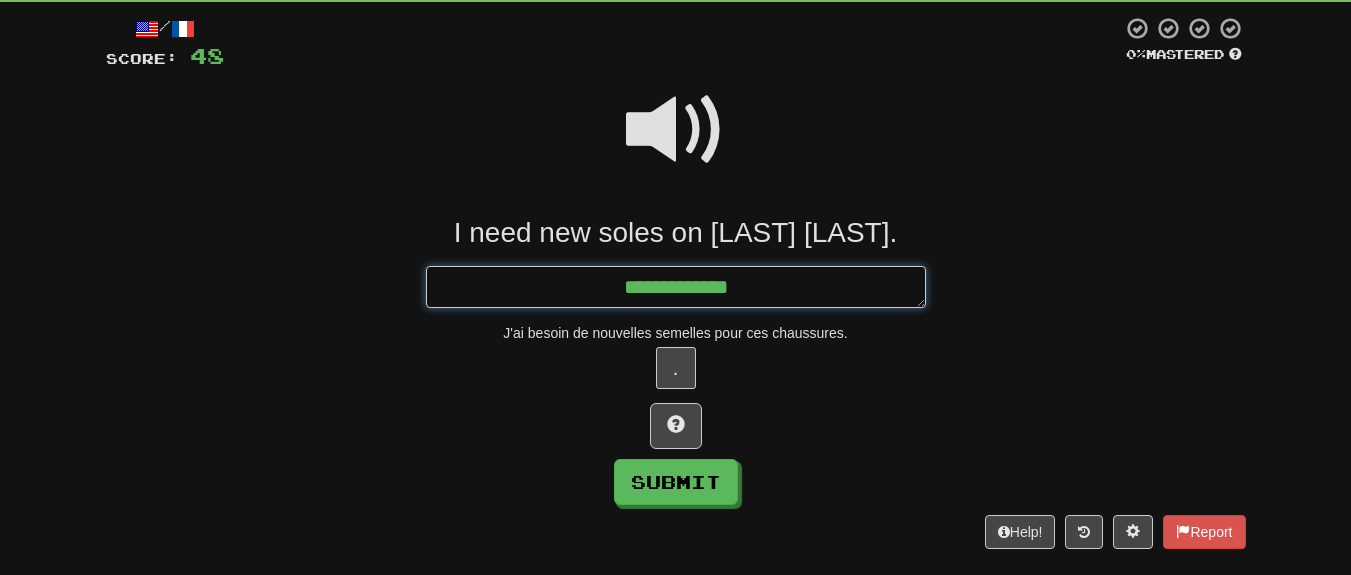 click on "**********" at bounding box center (676, 287) 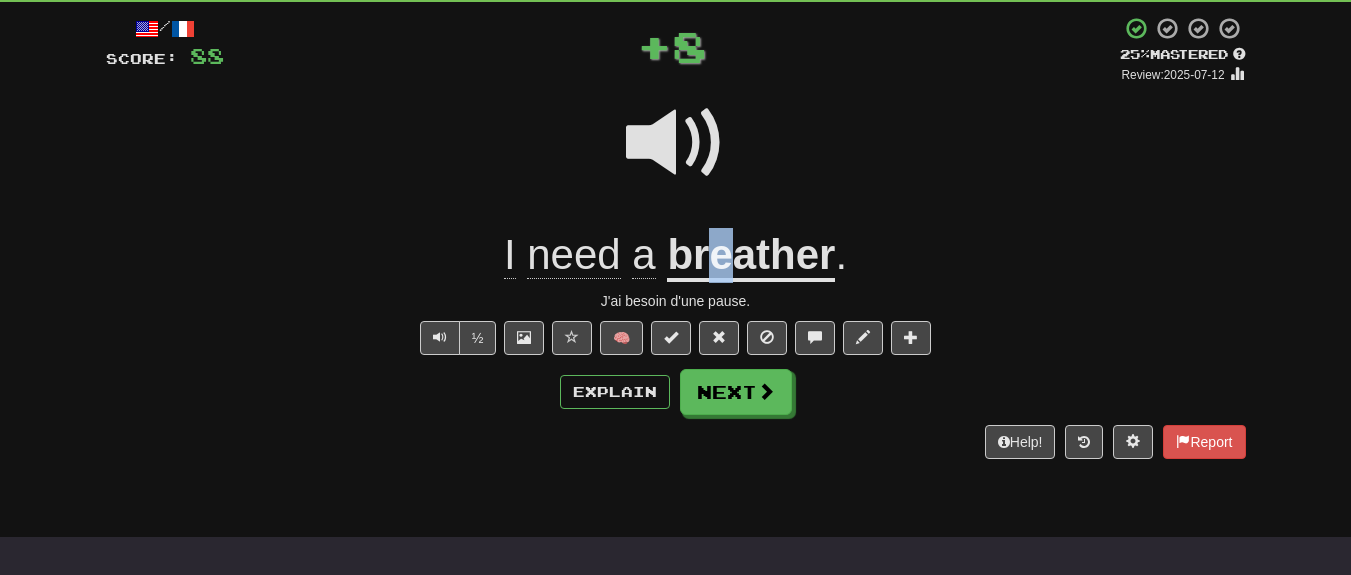 click on "breather" at bounding box center (751, 256) 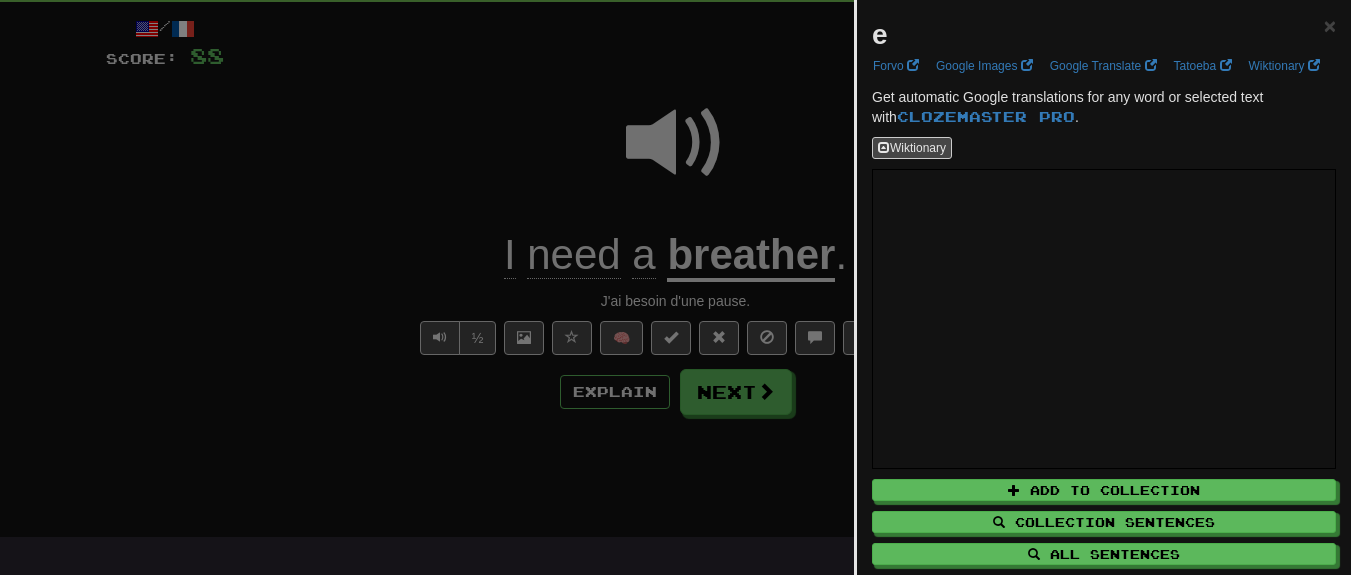 click at bounding box center (675, 287) 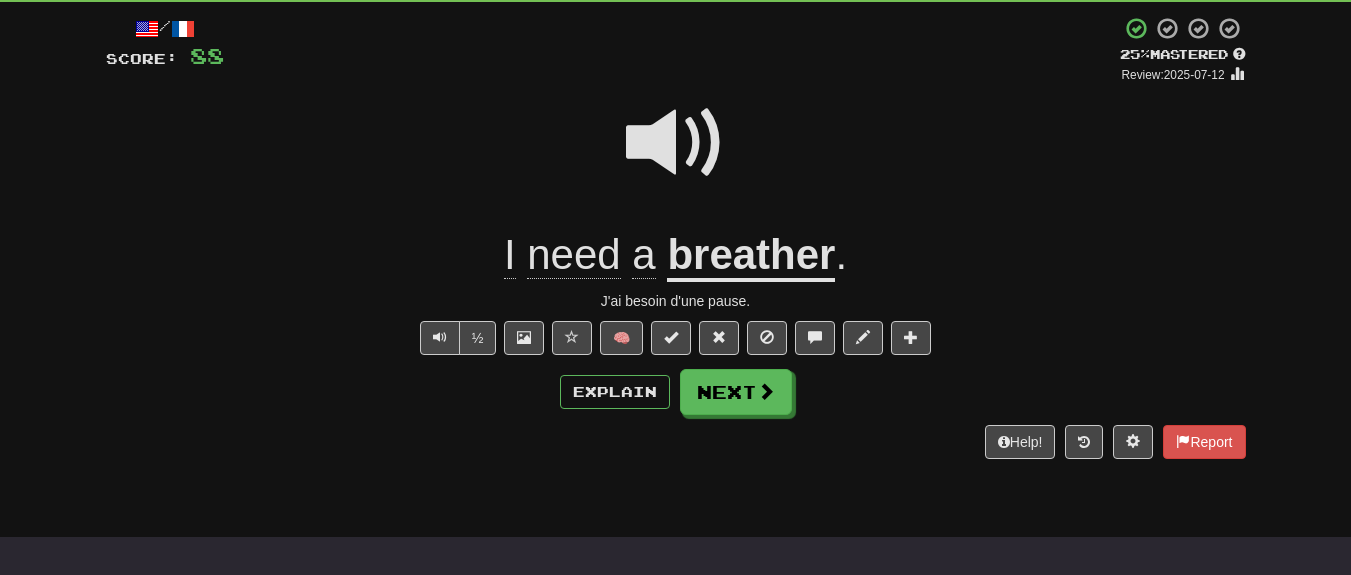 click on "breather" at bounding box center (751, 256) 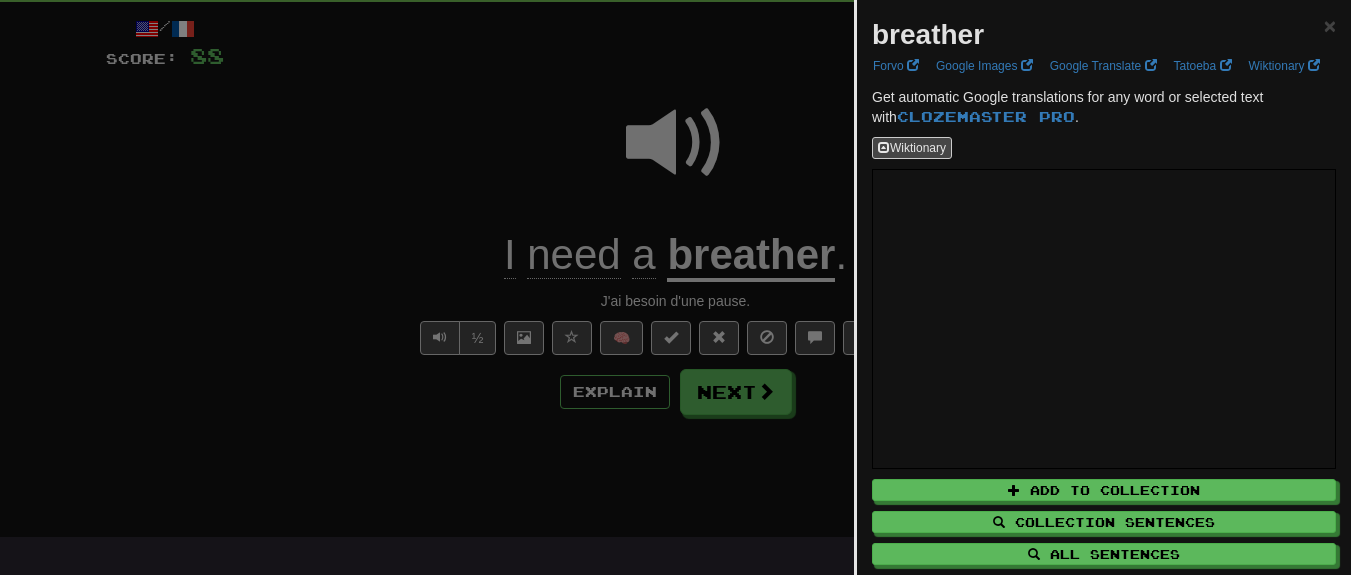 click at bounding box center (675, 287) 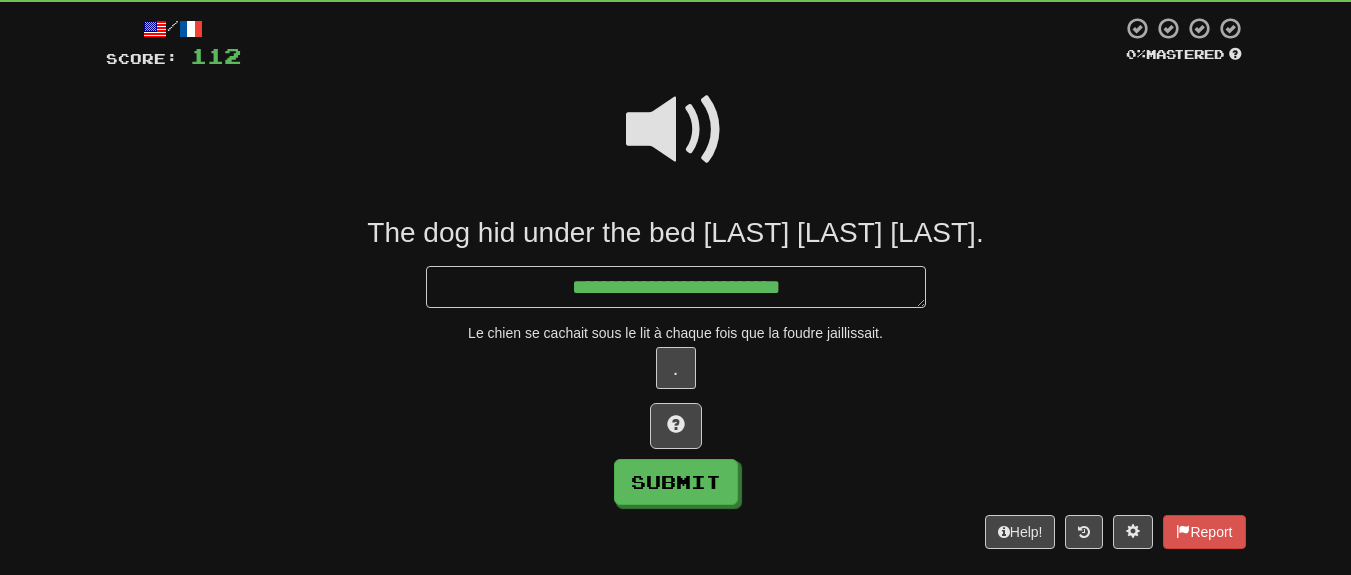 click at bounding box center (676, 130) 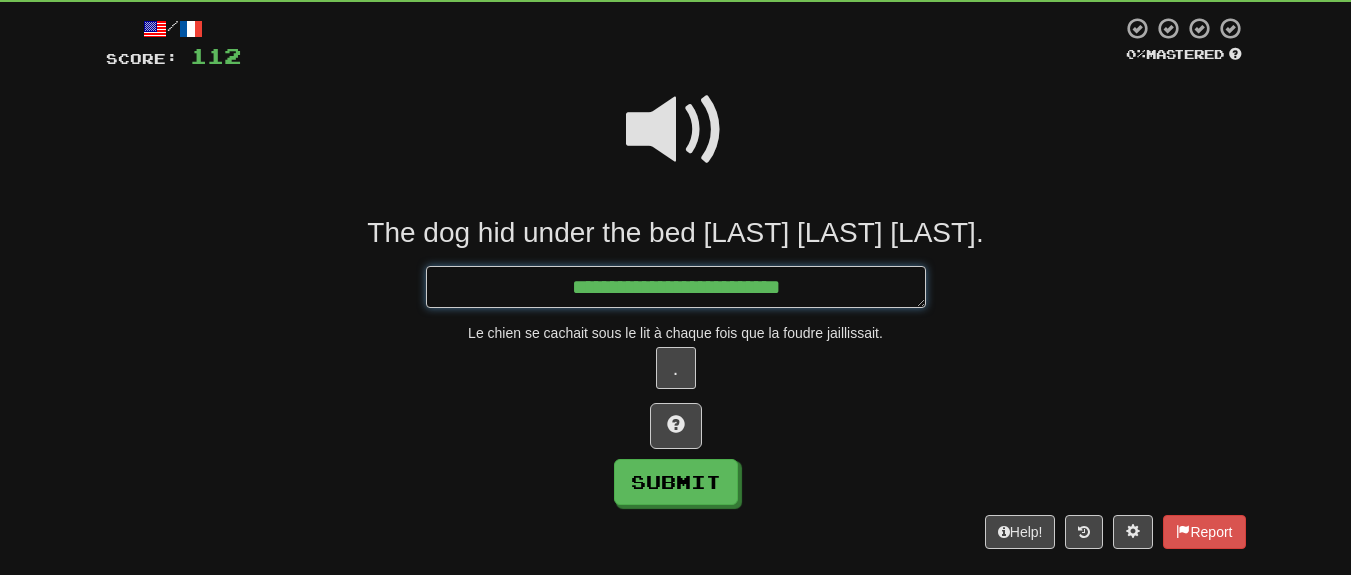 click on "**********" at bounding box center (676, 287) 